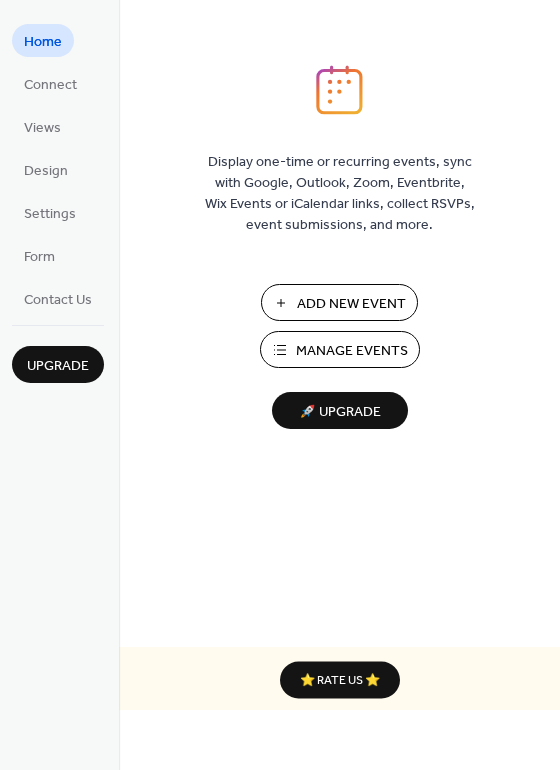scroll, scrollTop: 0, scrollLeft: 0, axis: both 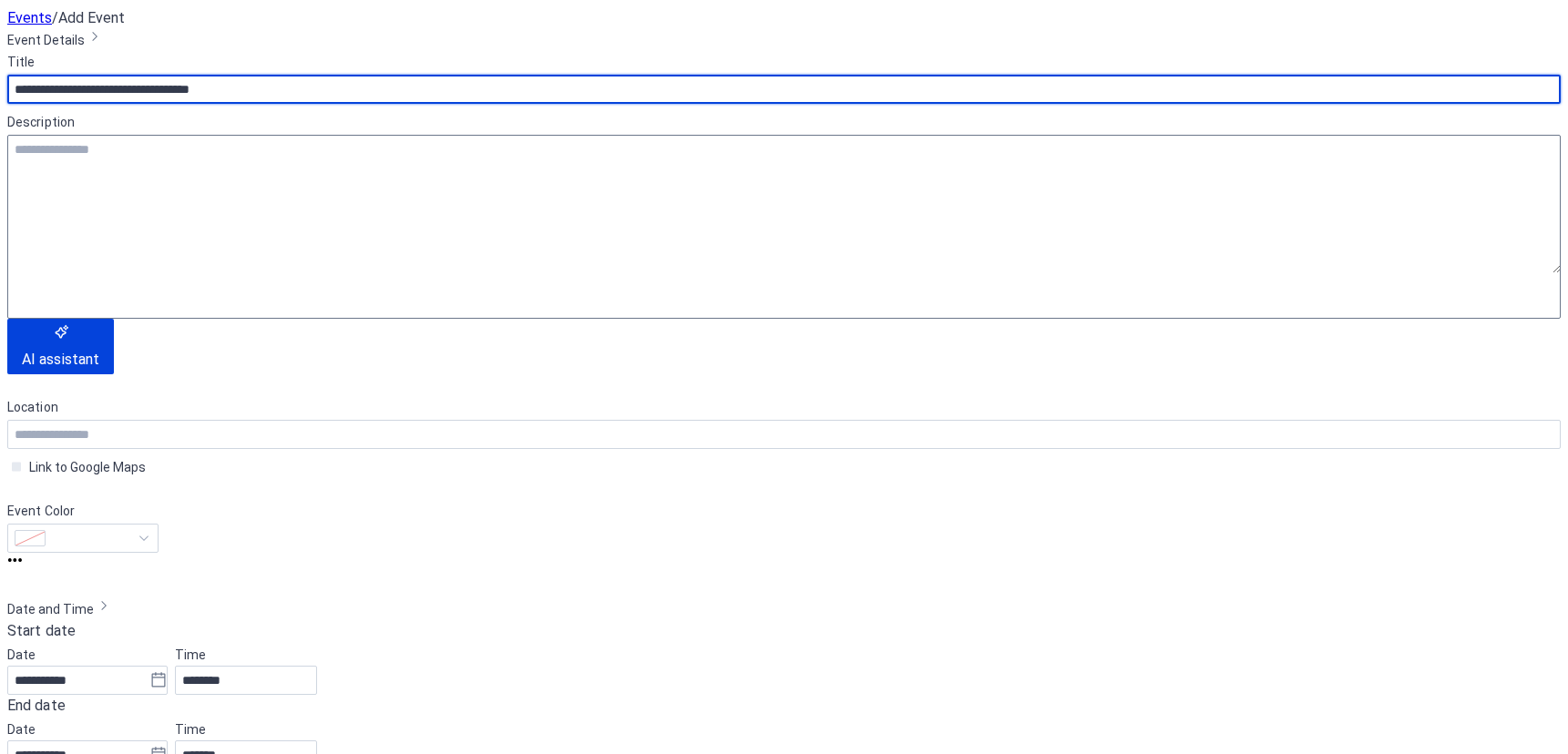 type on "**********" 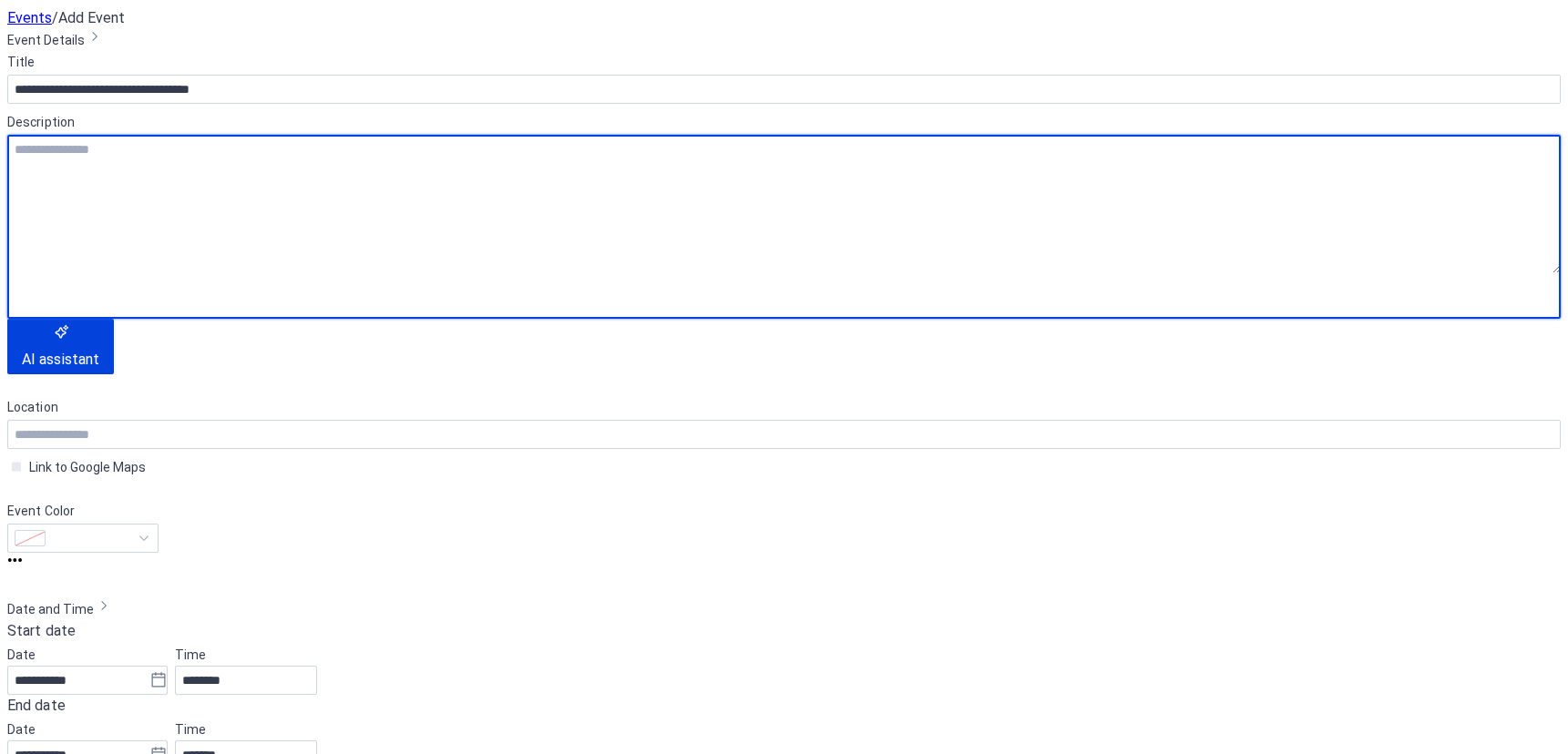 click at bounding box center [784, 204] 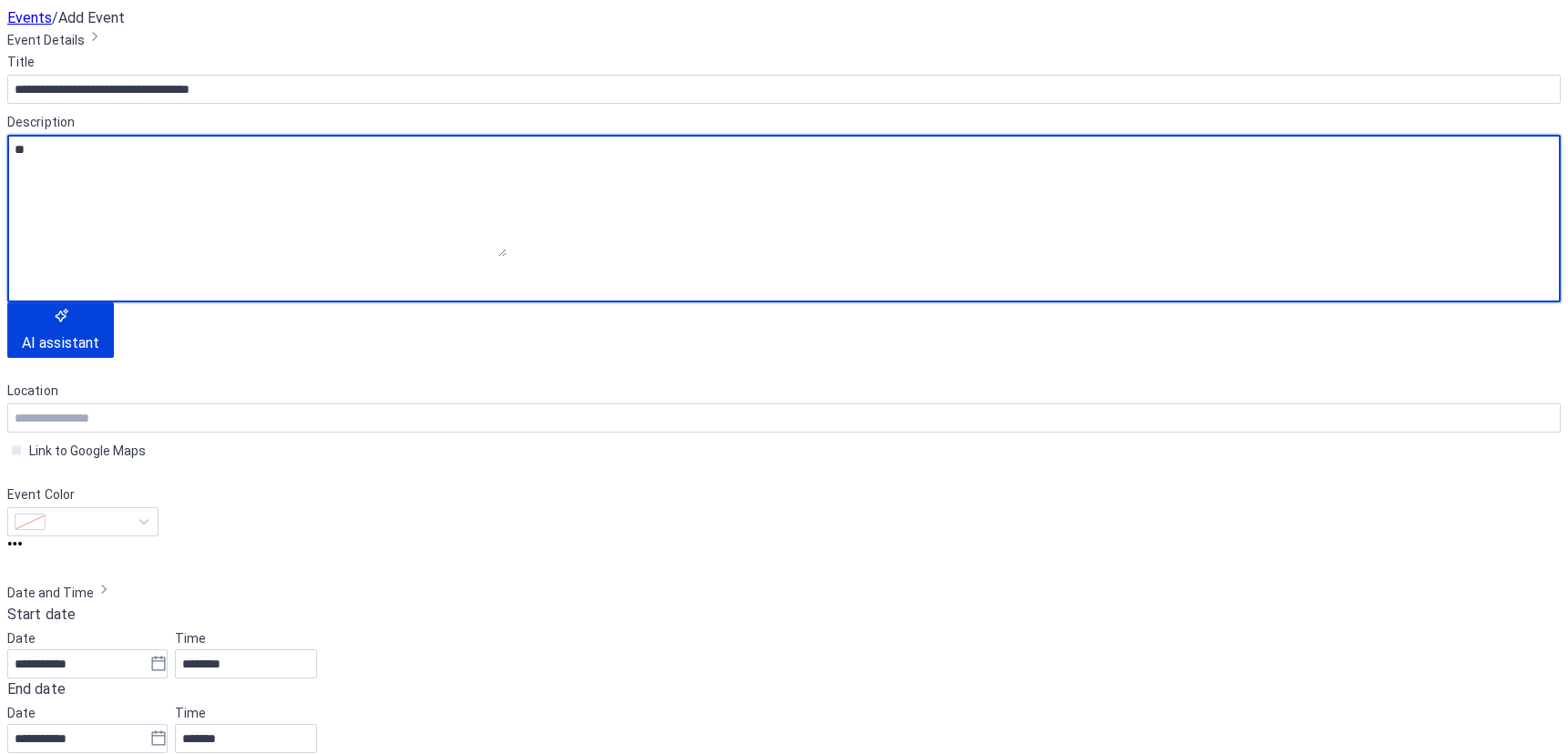 type on "*" 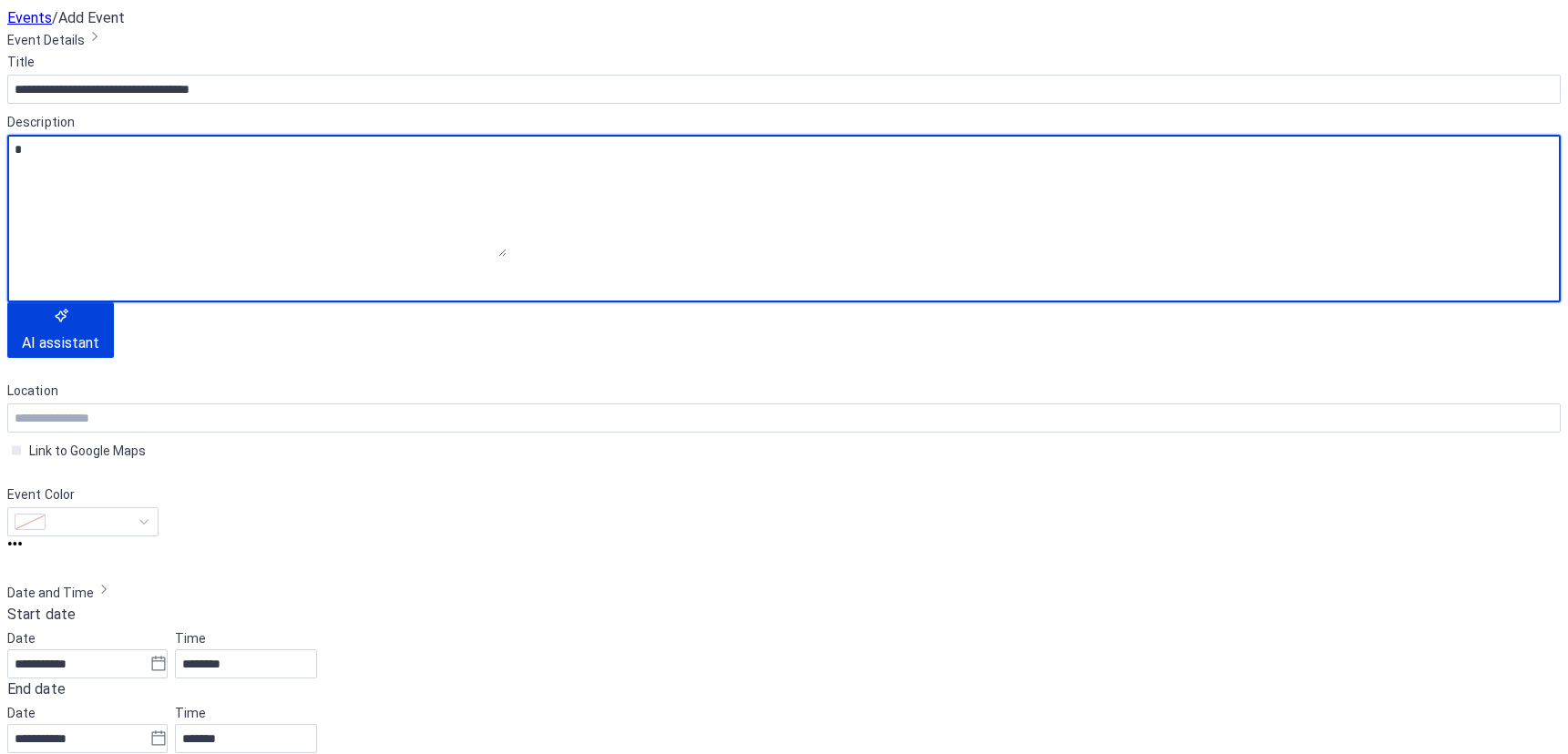 type 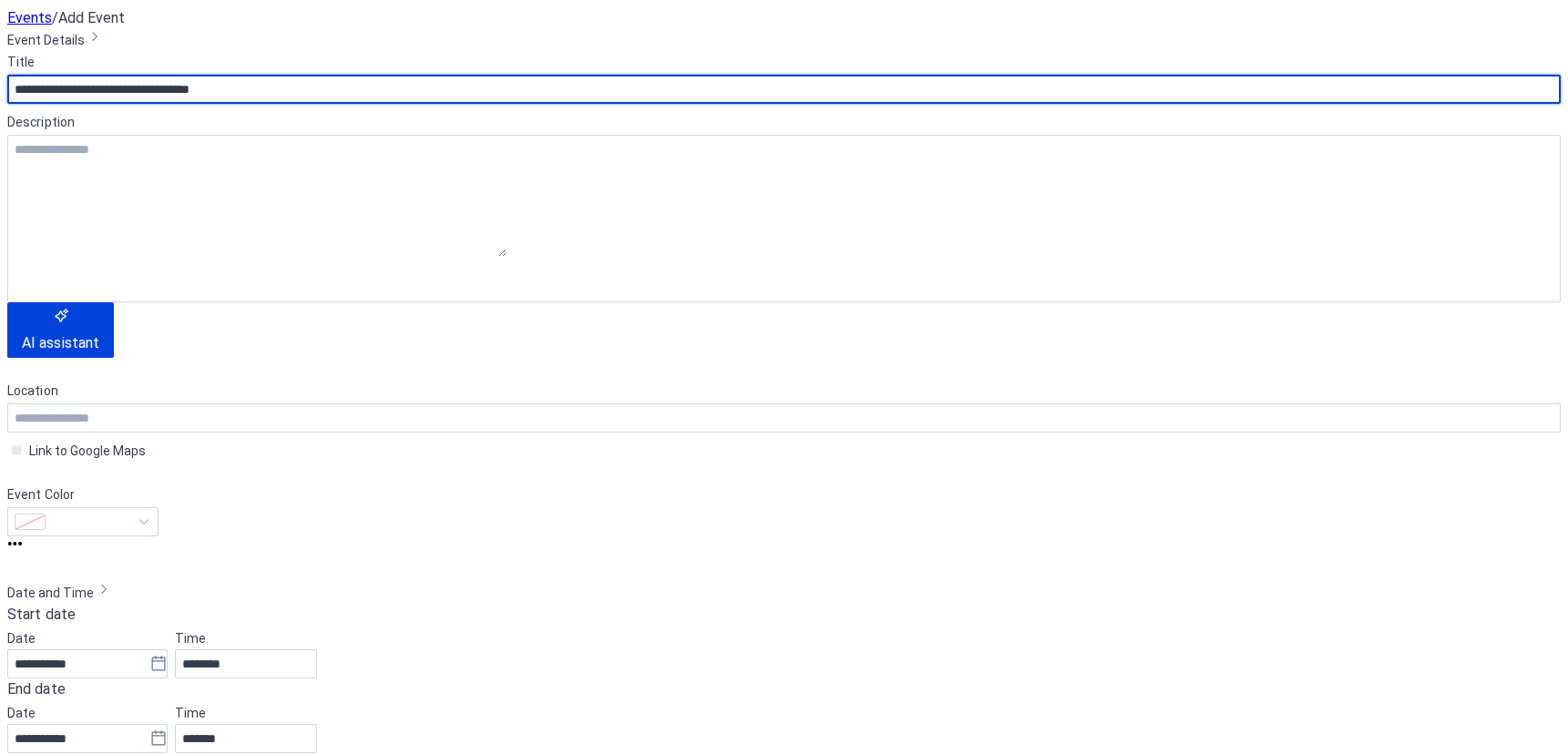 click on "**********" at bounding box center [784, 89] 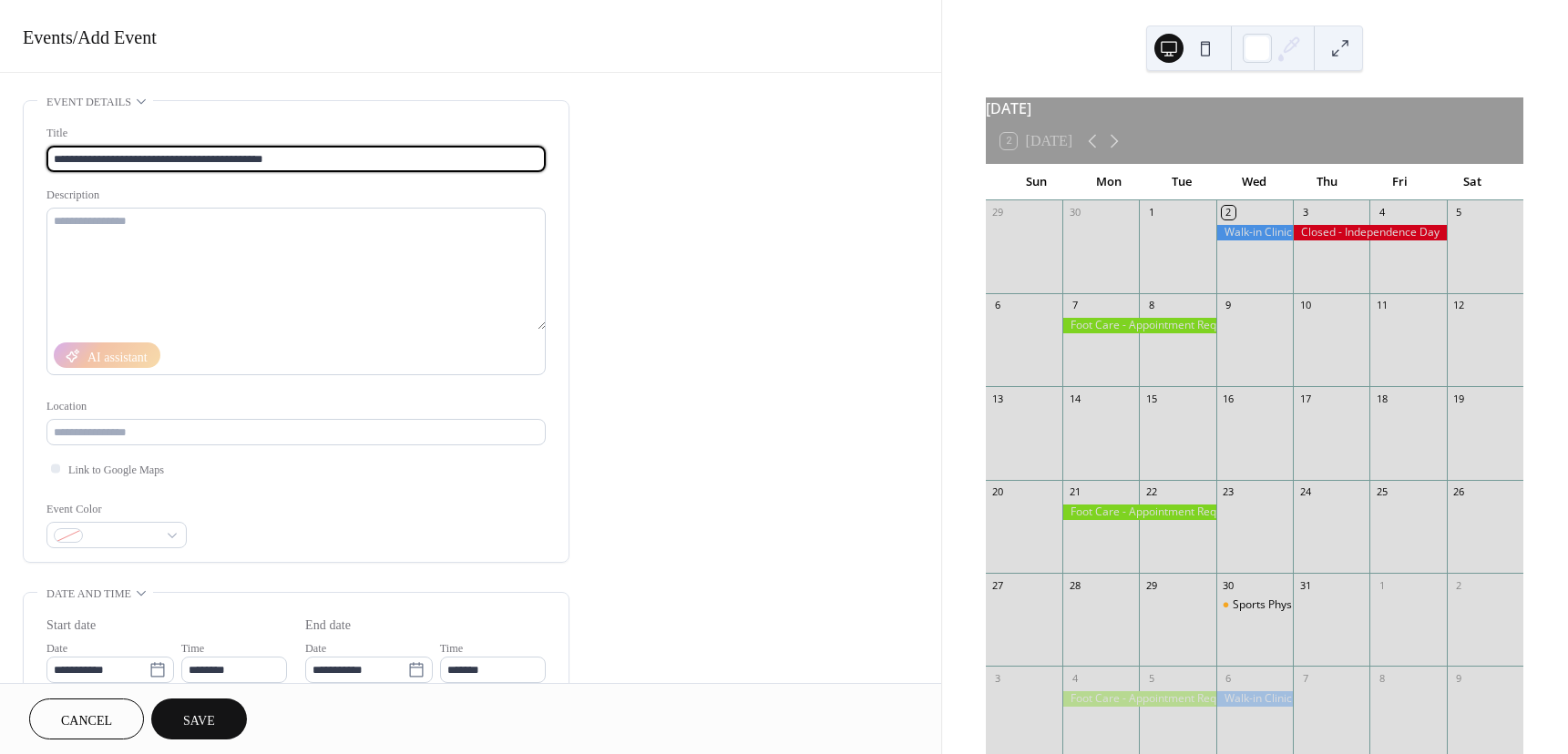 drag, startPoint x: 87, startPoint y: 156, endPoint x: 112, endPoint y: 166, distance: 26.92582 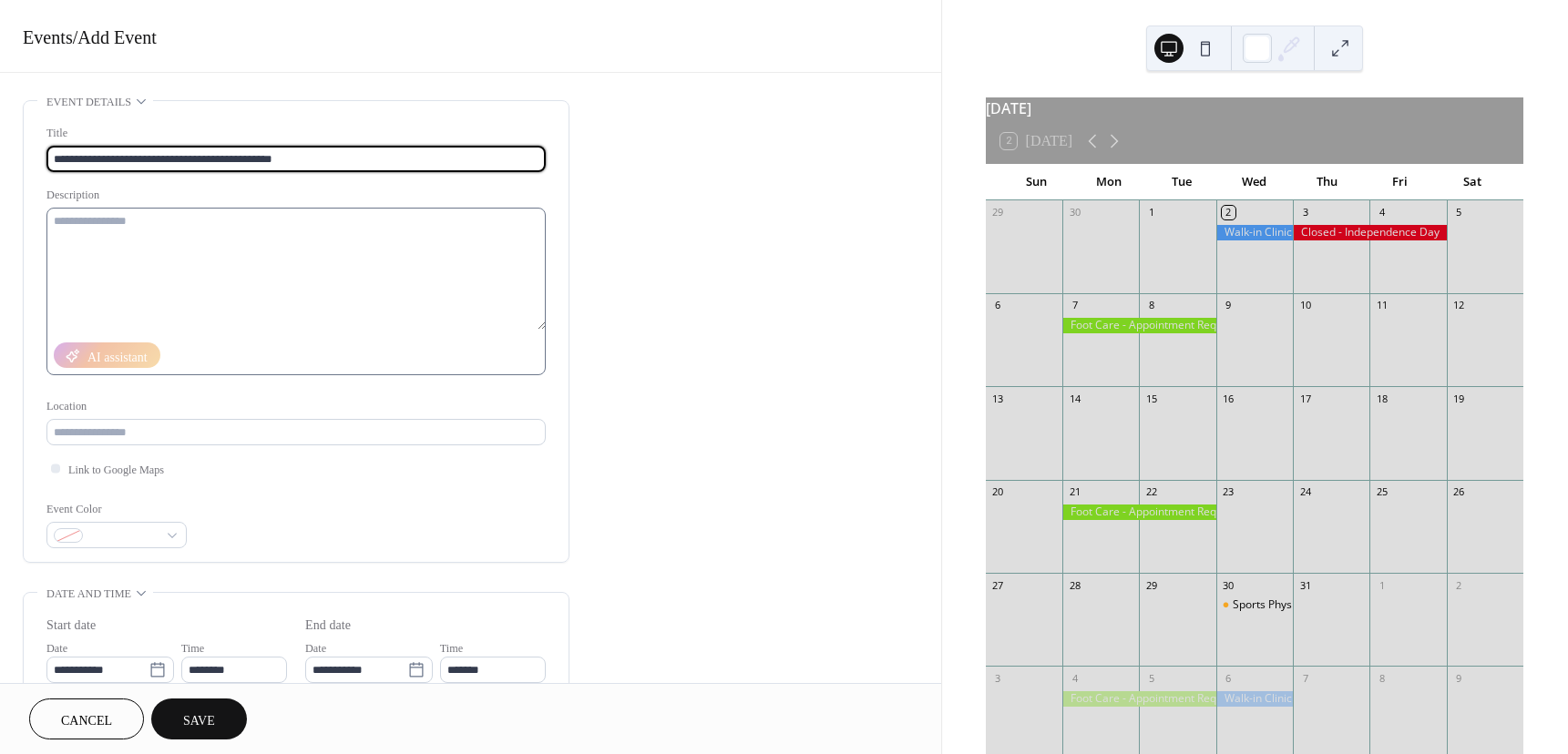 type on "**********" 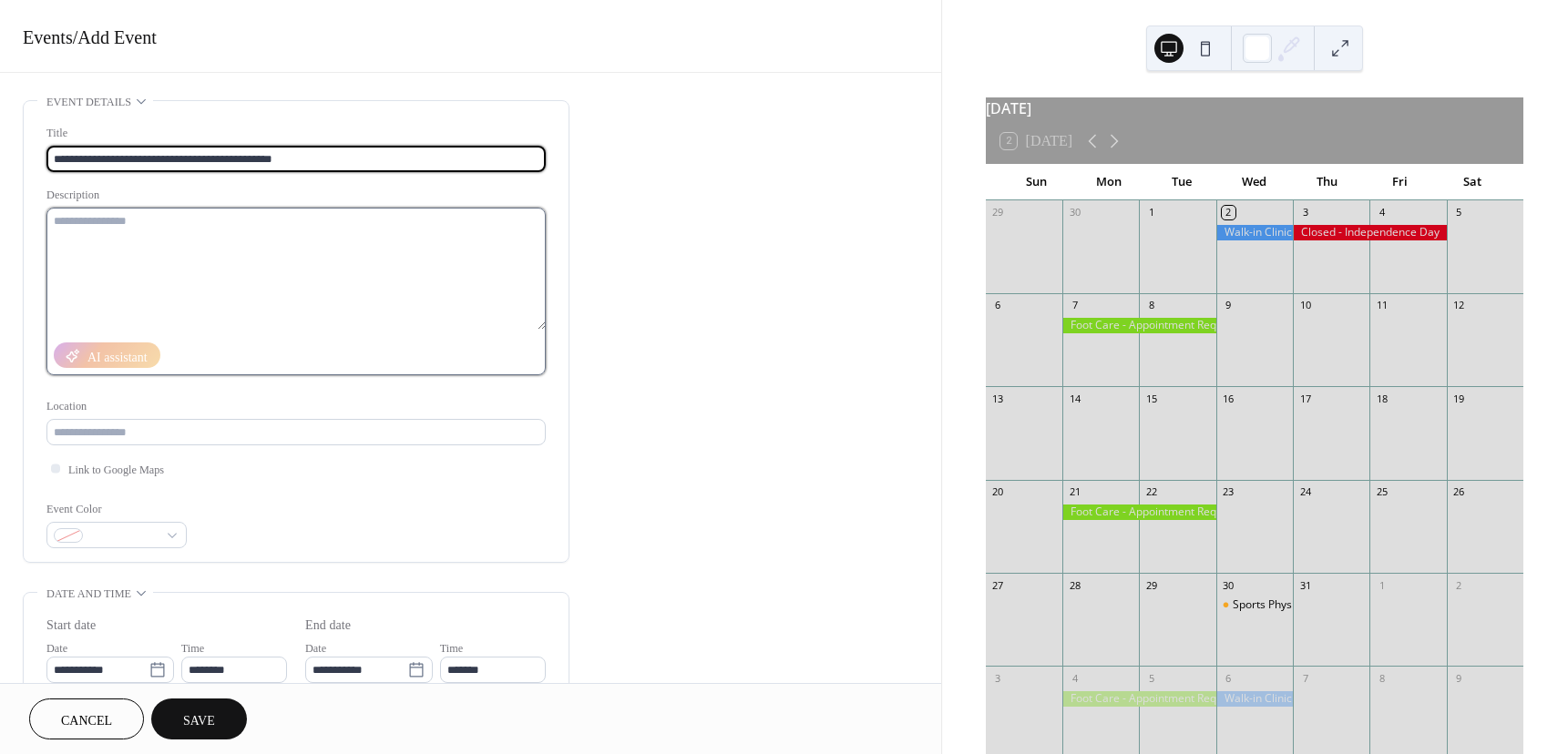click at bounding box center [296, 269] 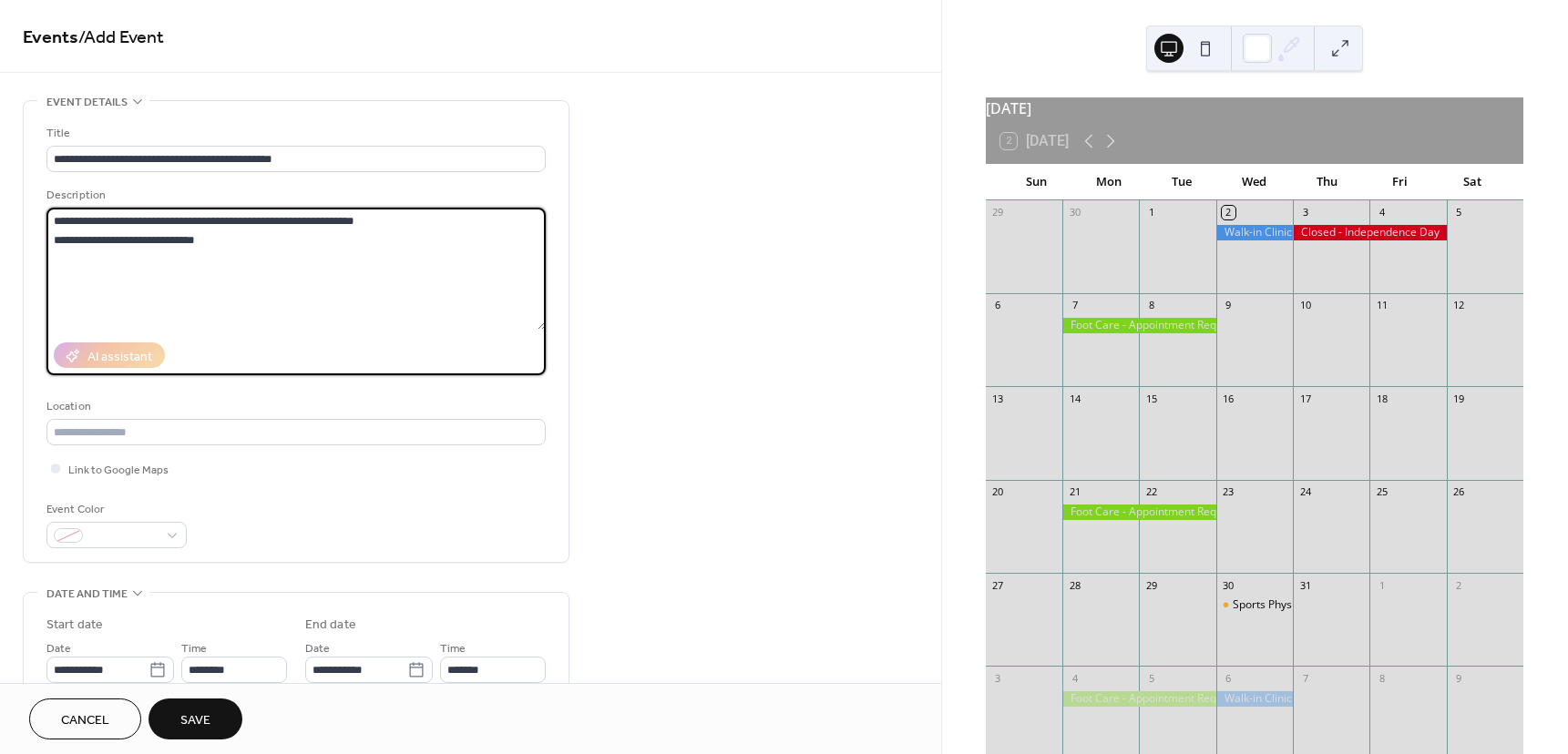 drag, startPoint x: 260, startPoint y: 224, endPoint x: 422, endPoint y: 291, distance: 175.3083 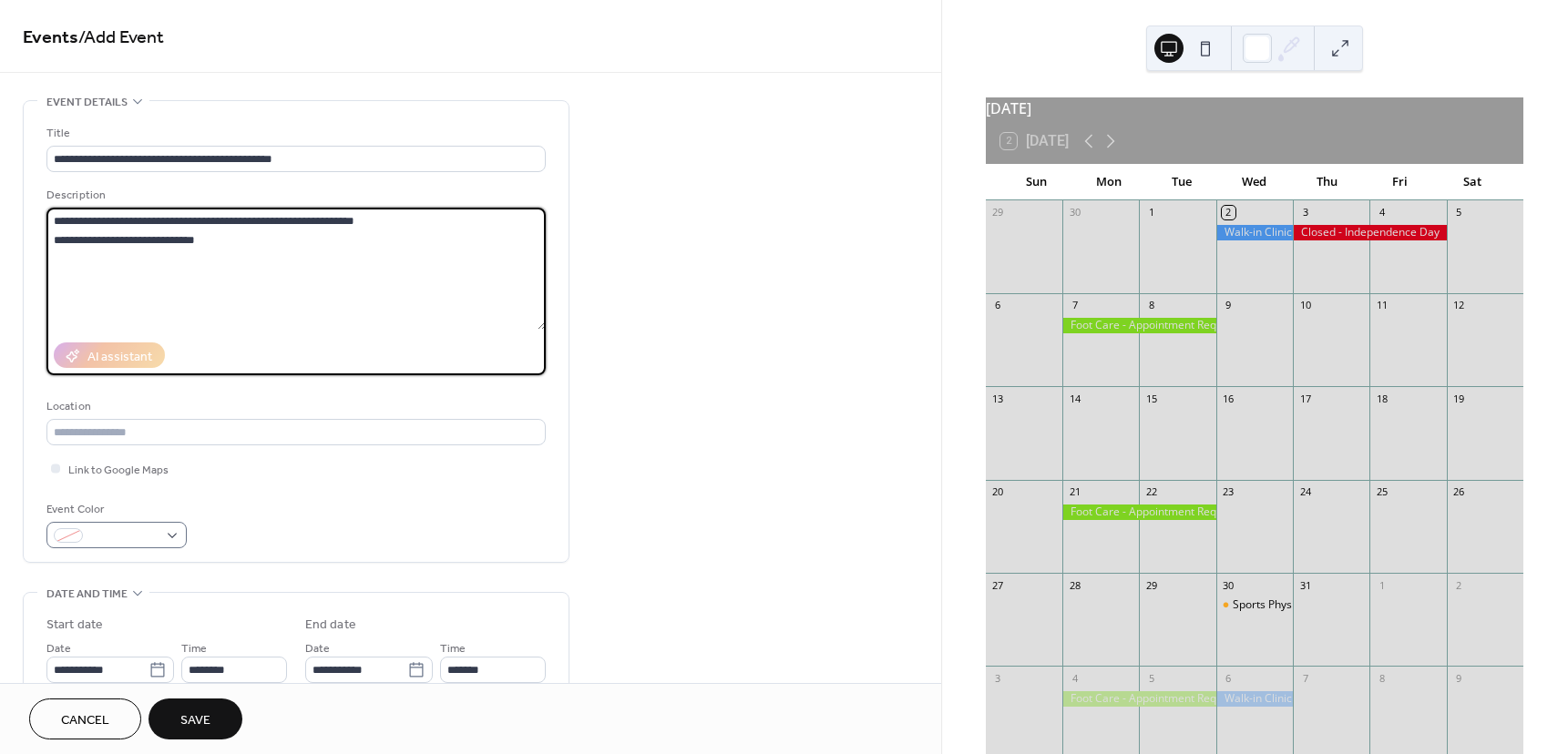 type on "**********" 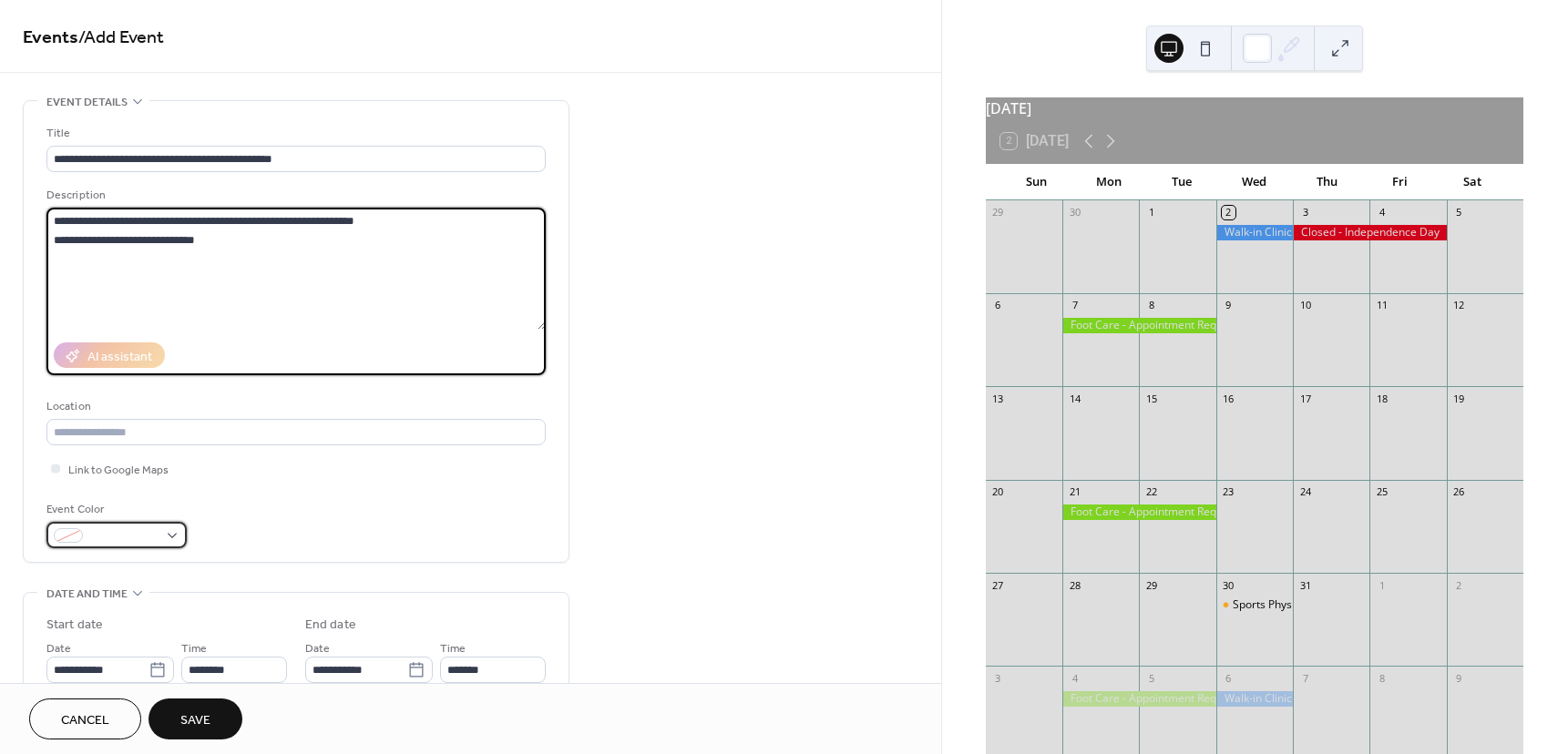 click at bounding box center (117, 535) 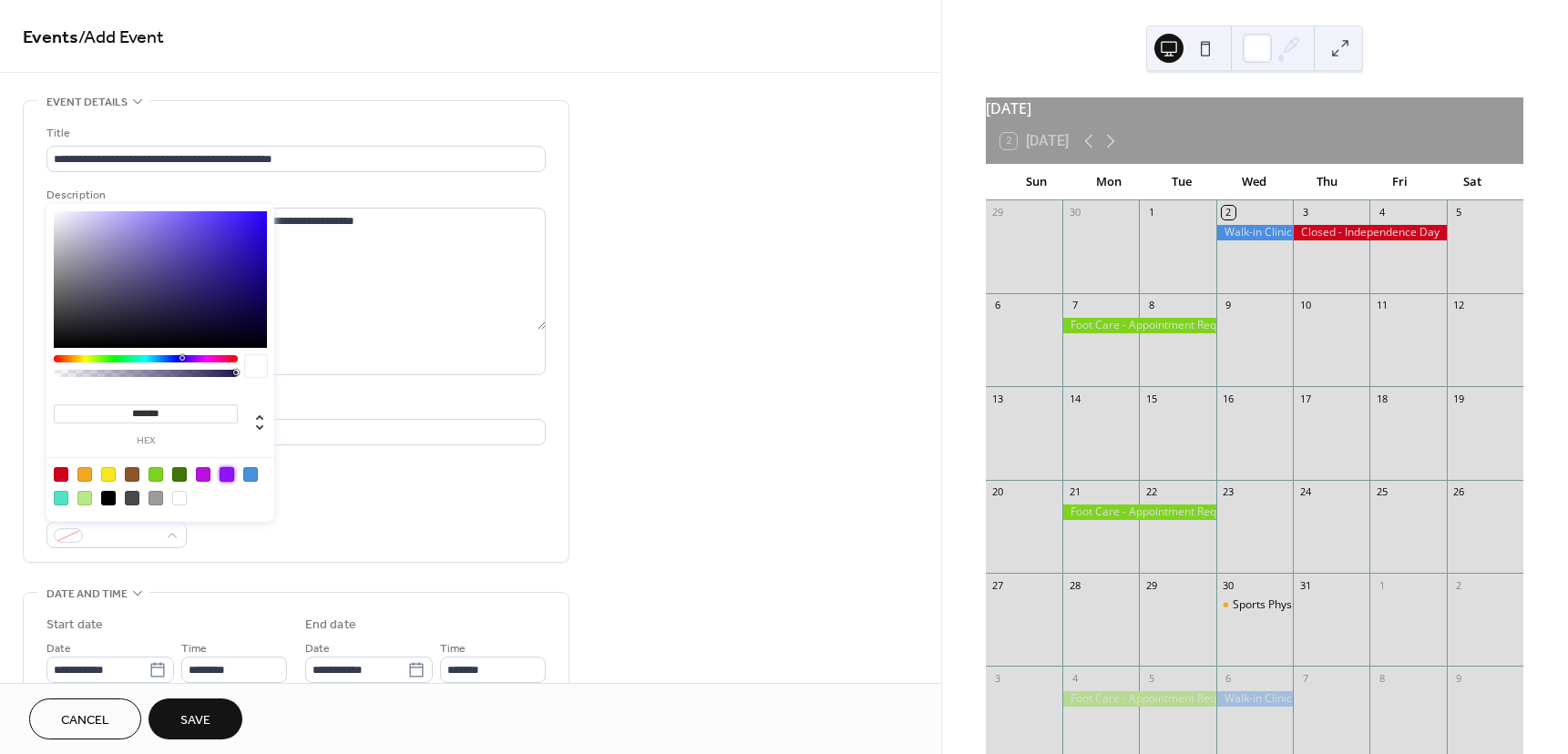 click at bounding box center (227, 474) 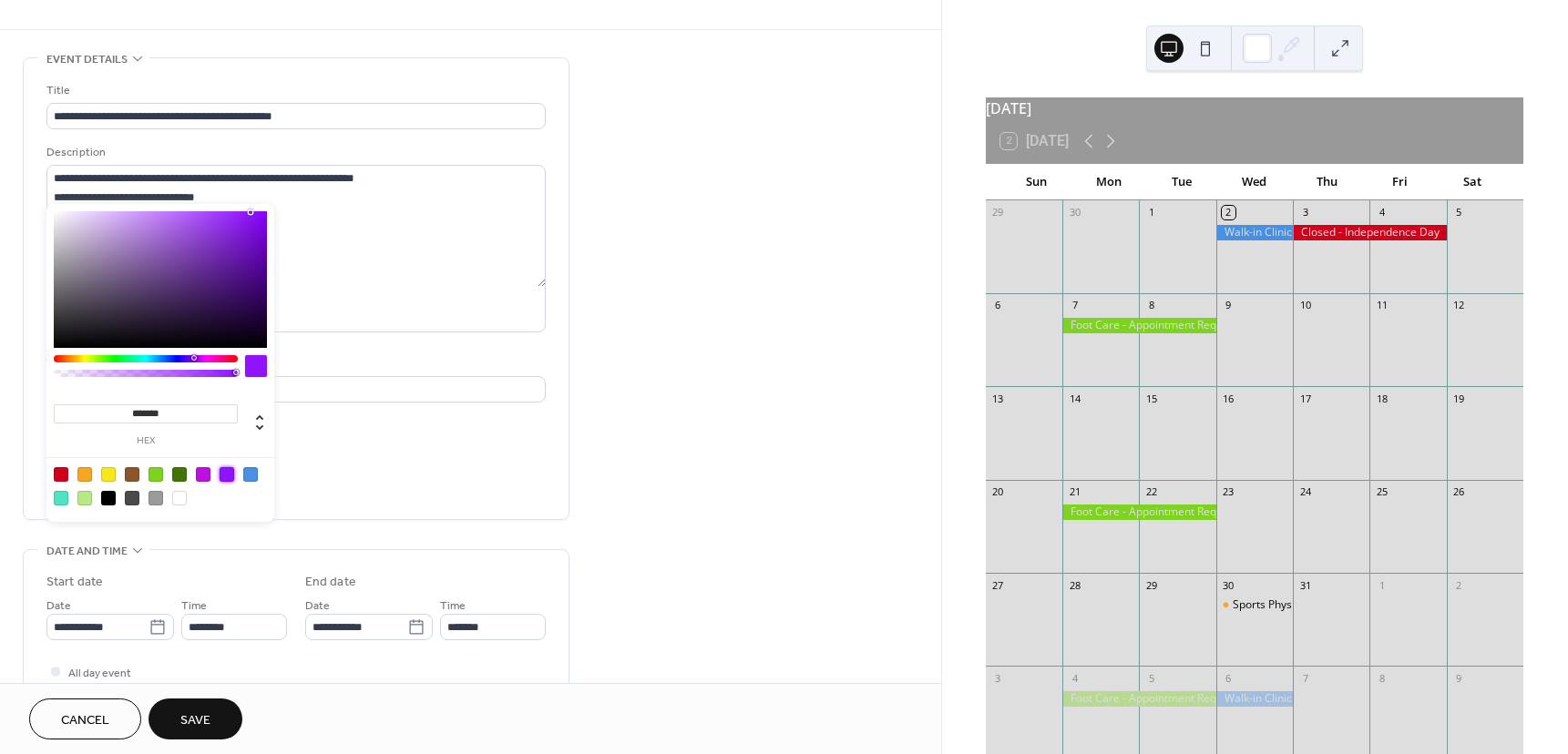 scroll, scrollTop: 91, scrollLeft: 0, axis: vertical 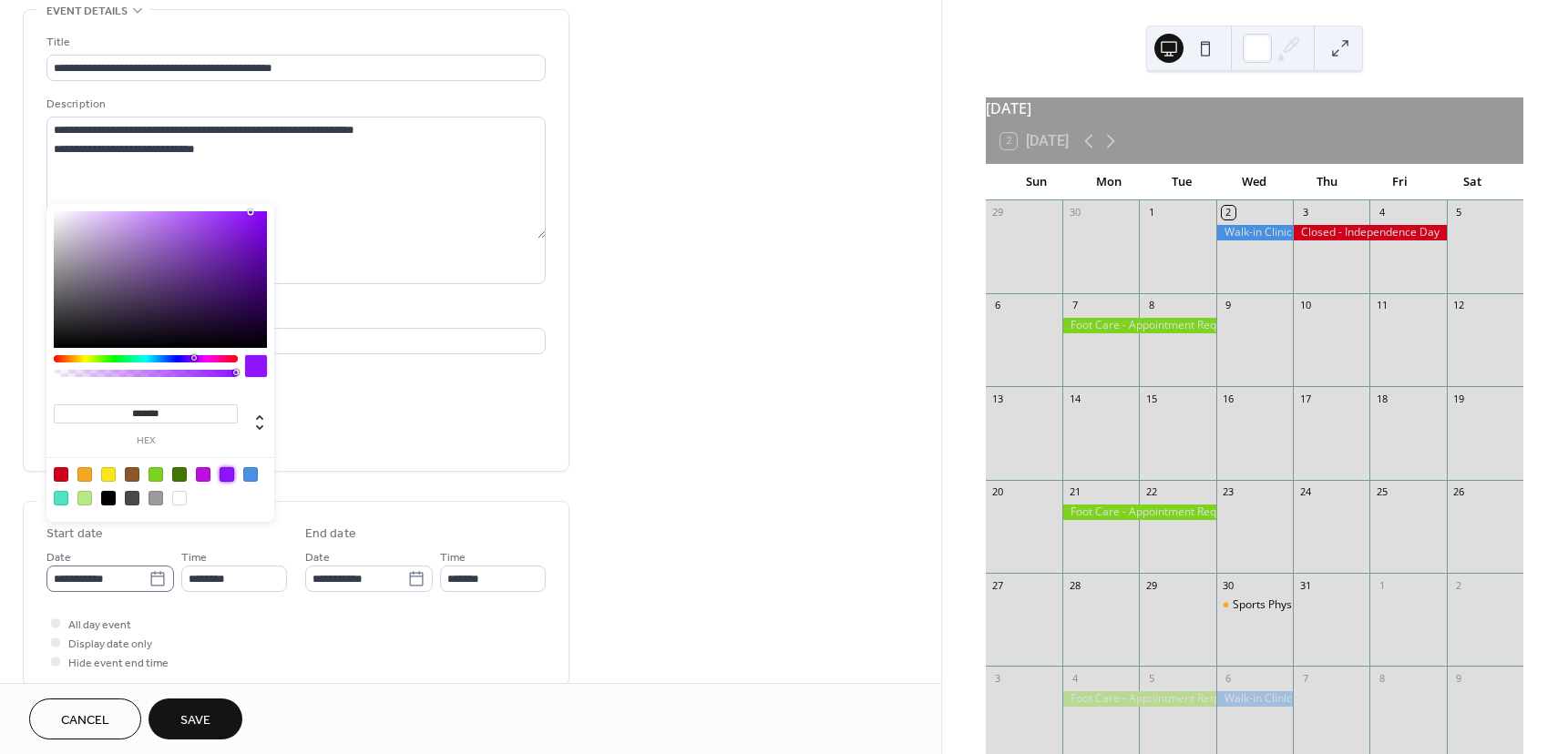 click 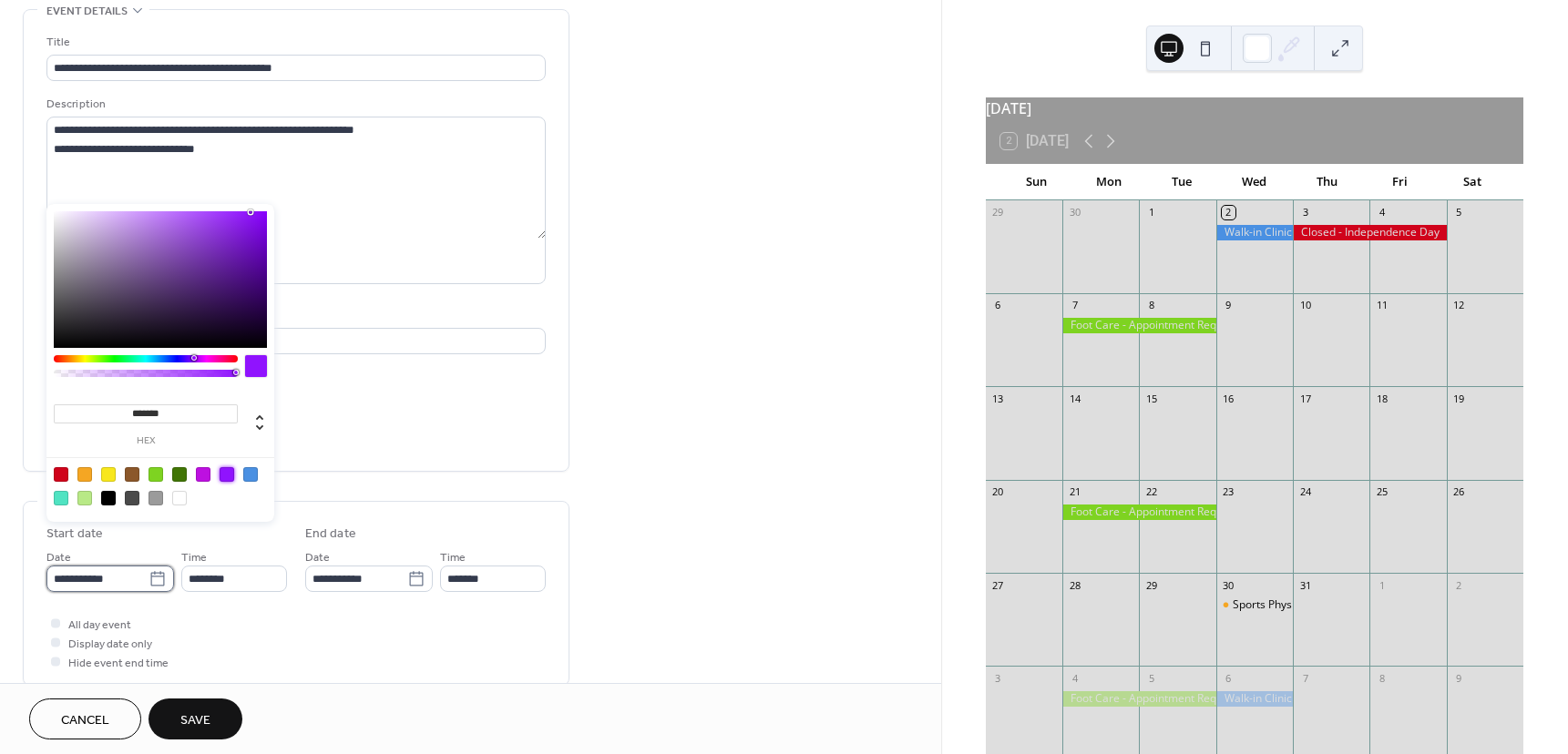 click on "**********" at bounding box center (97, 578) 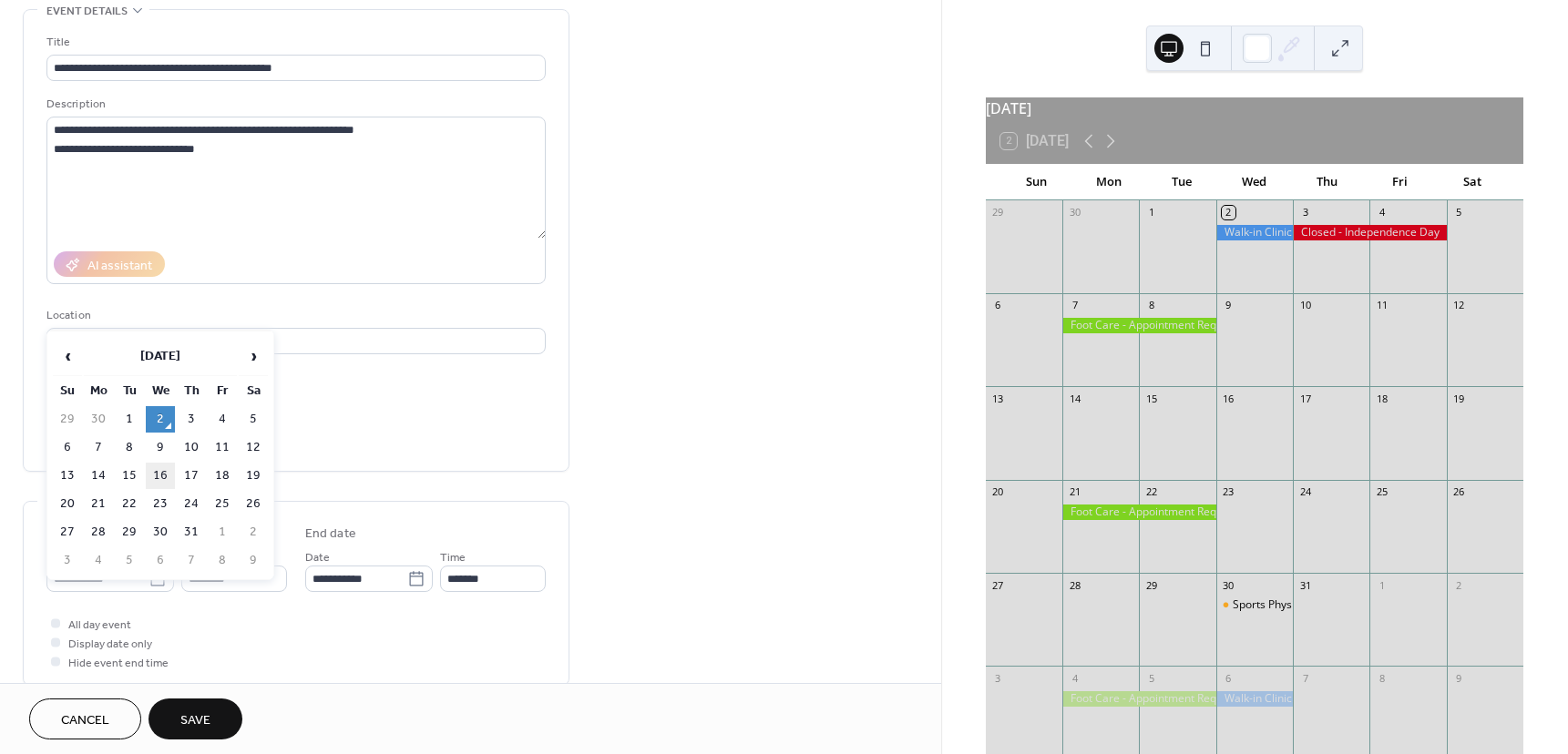 click on "16" at bounding box center (160, 475) 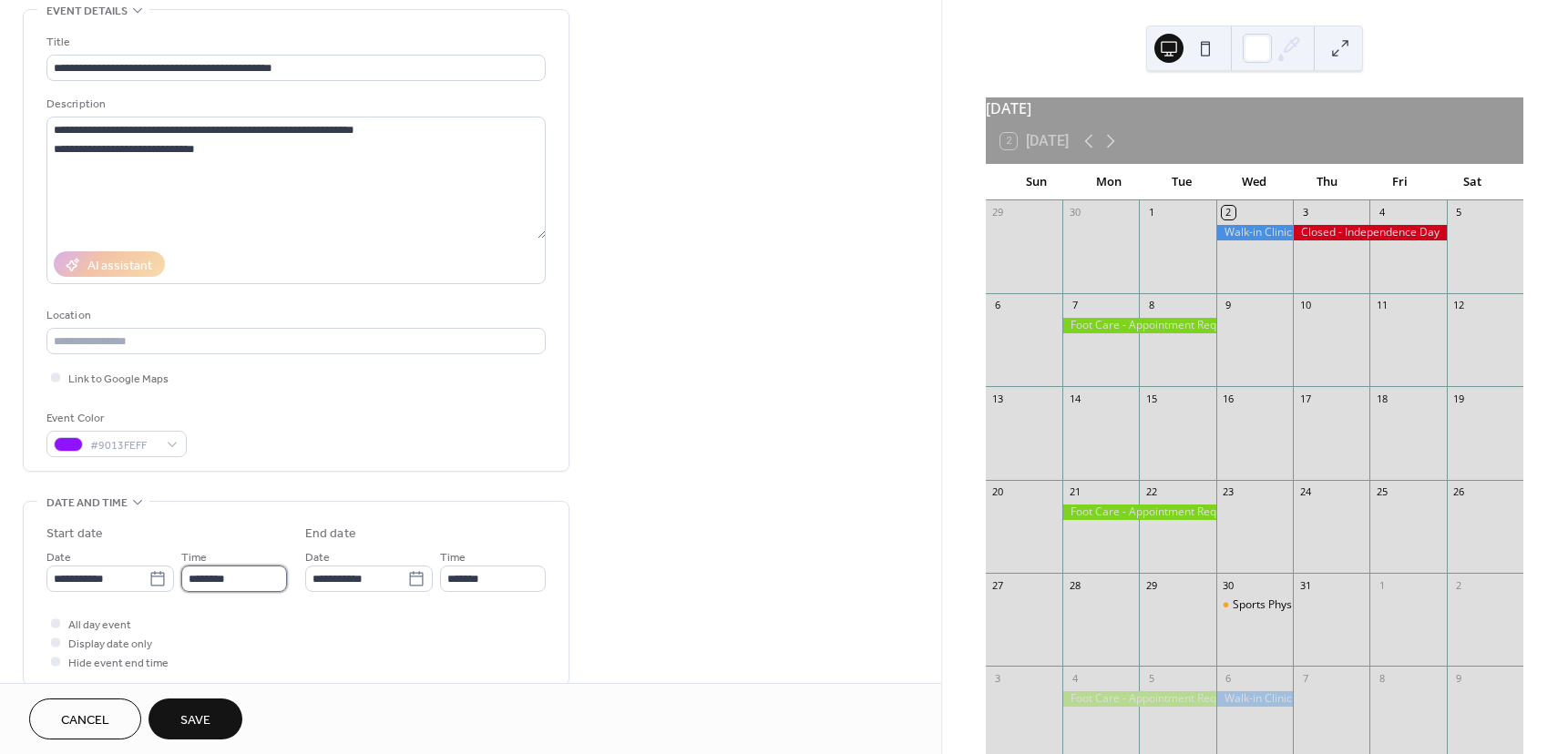 click on "********" at bounding box center (234, 578) 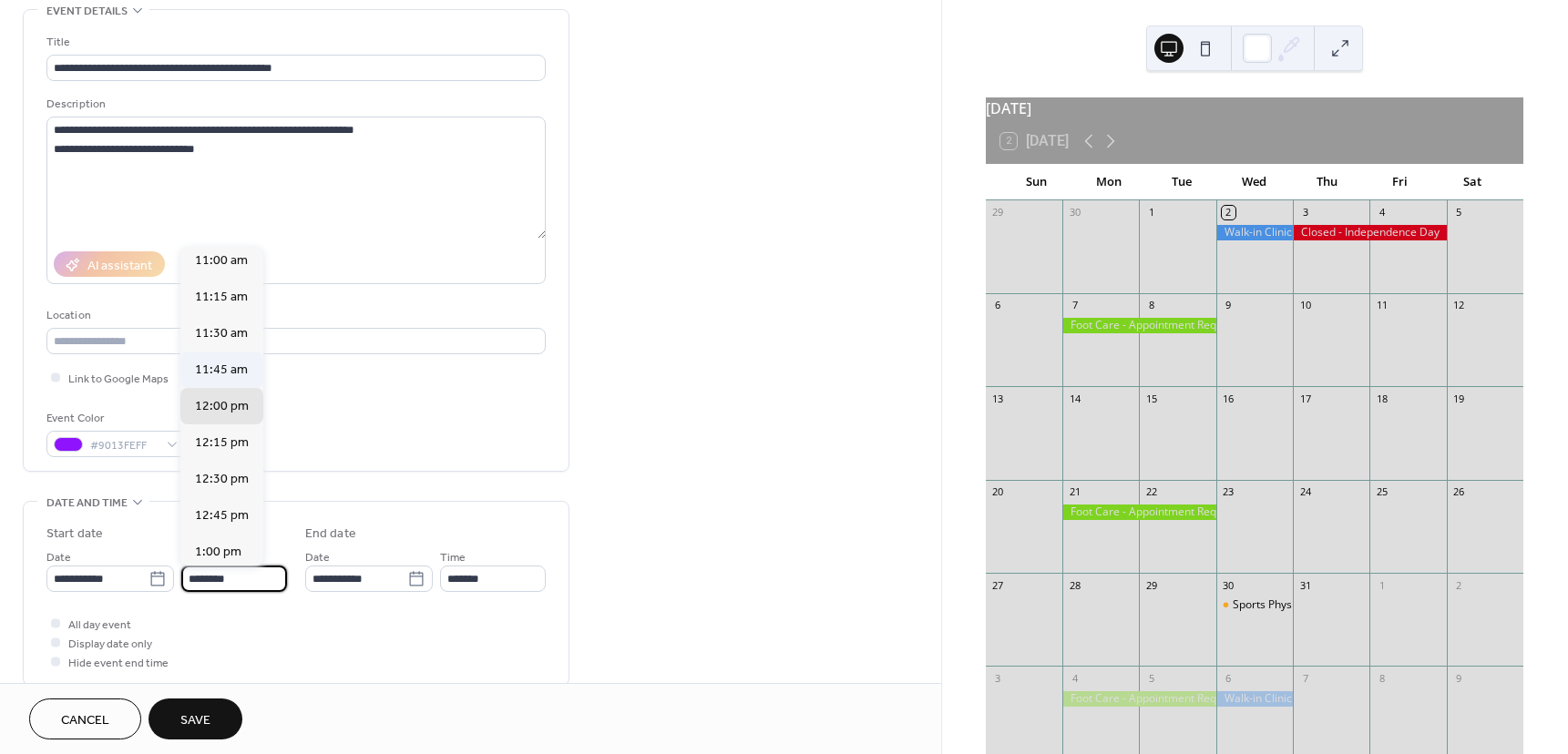 scroll, scrollTop: 1610, scrollLeft: 0, axis: vertical 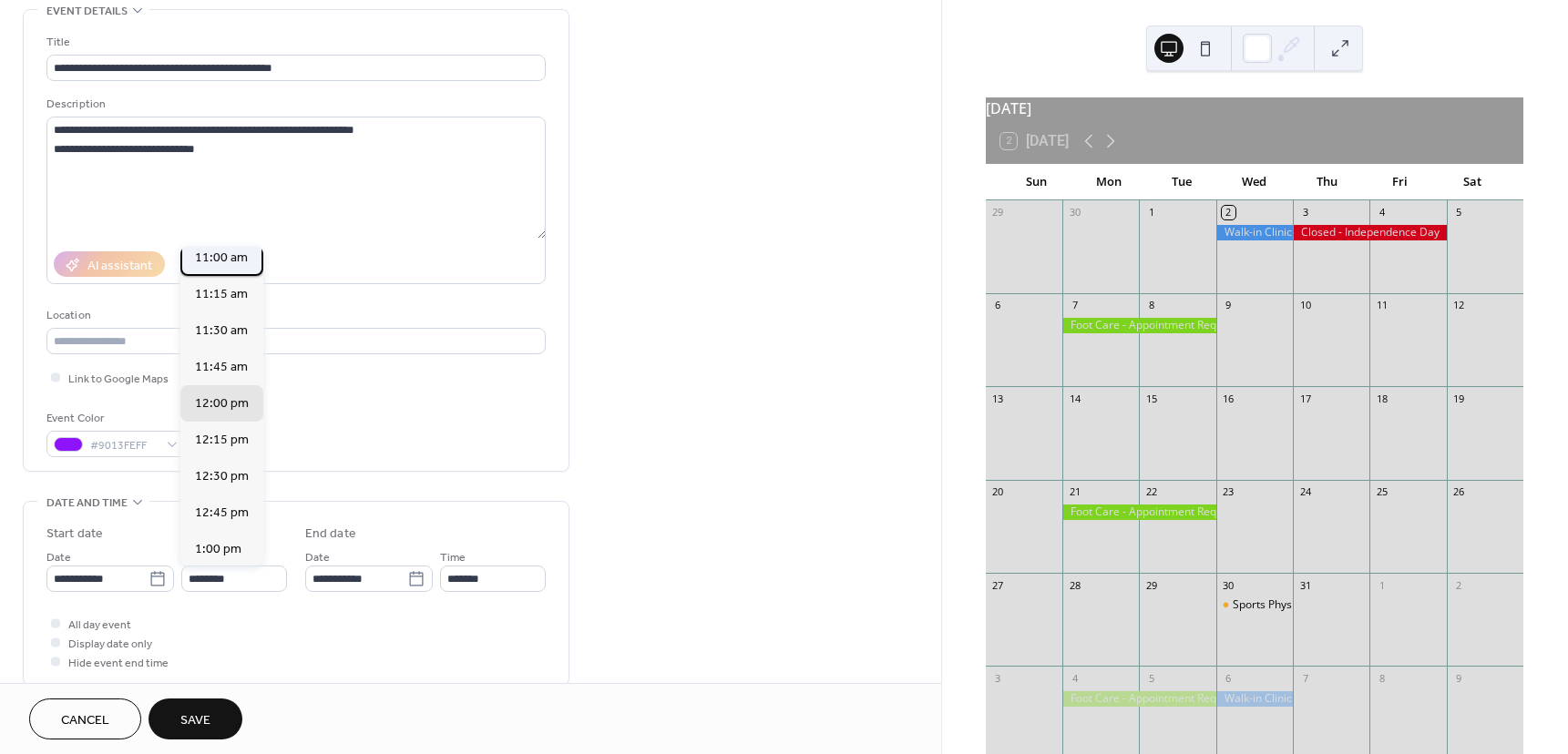 click on "11:00 am" at bounding box center (221, 258) 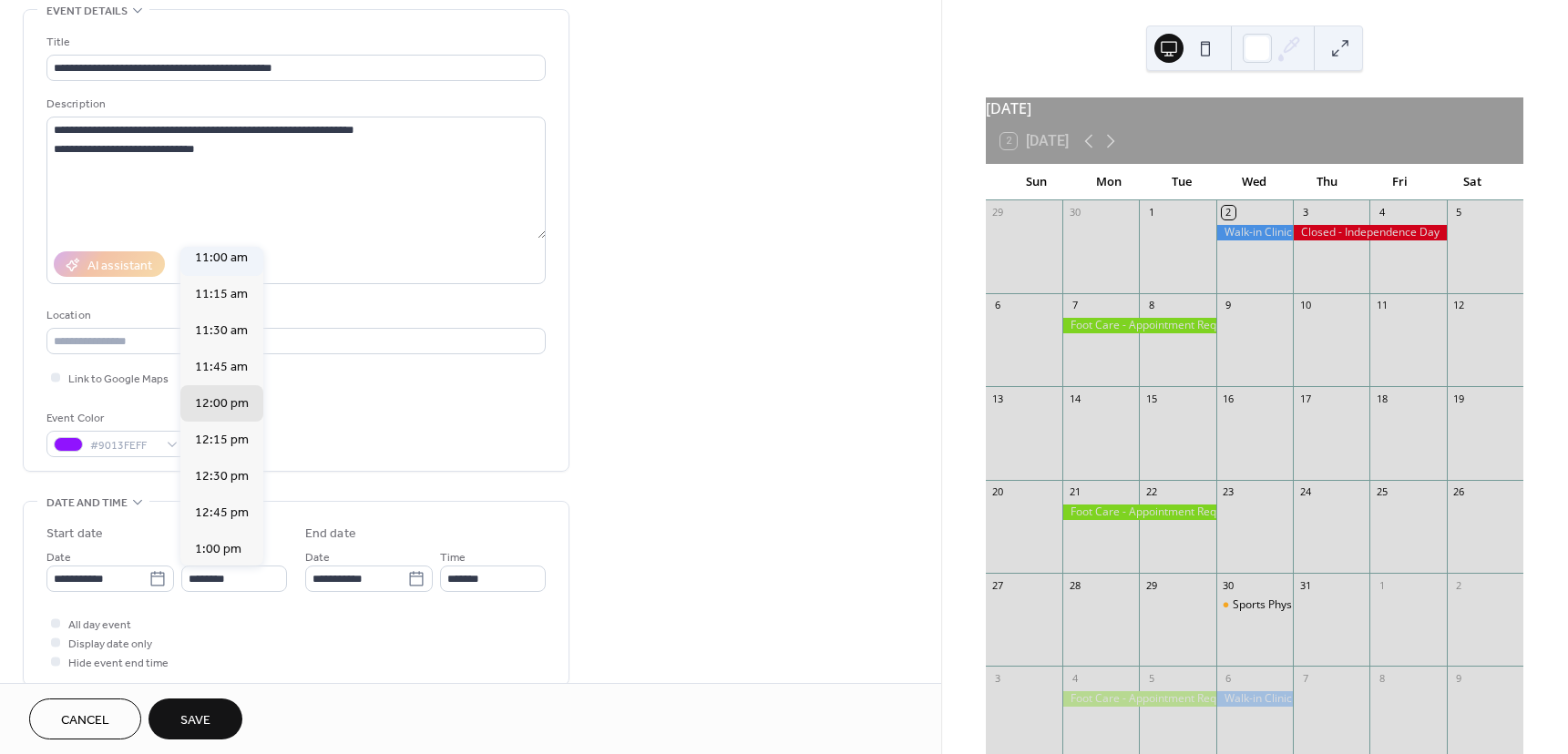 type on "********" 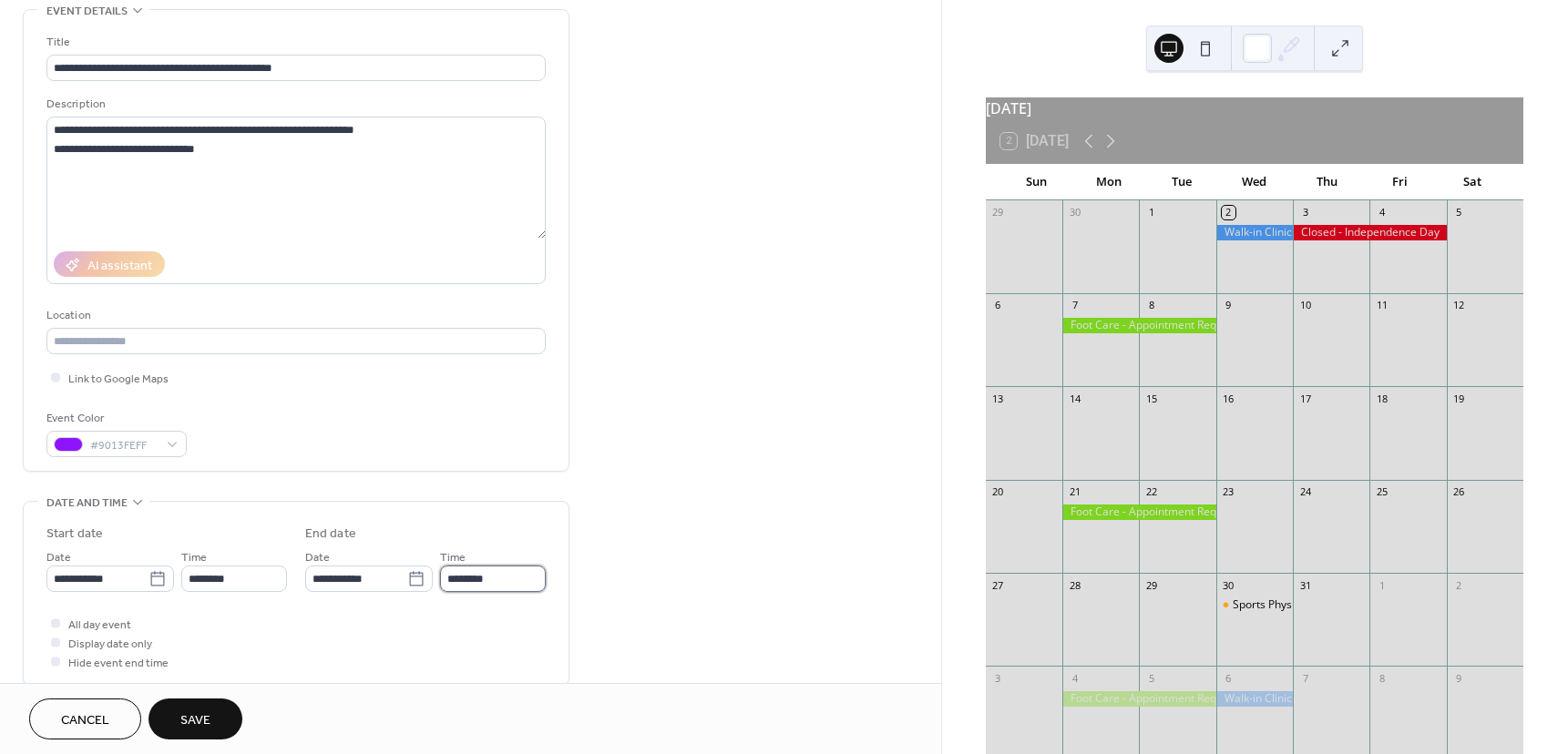 click on "********" at bounding box center (493, 578) 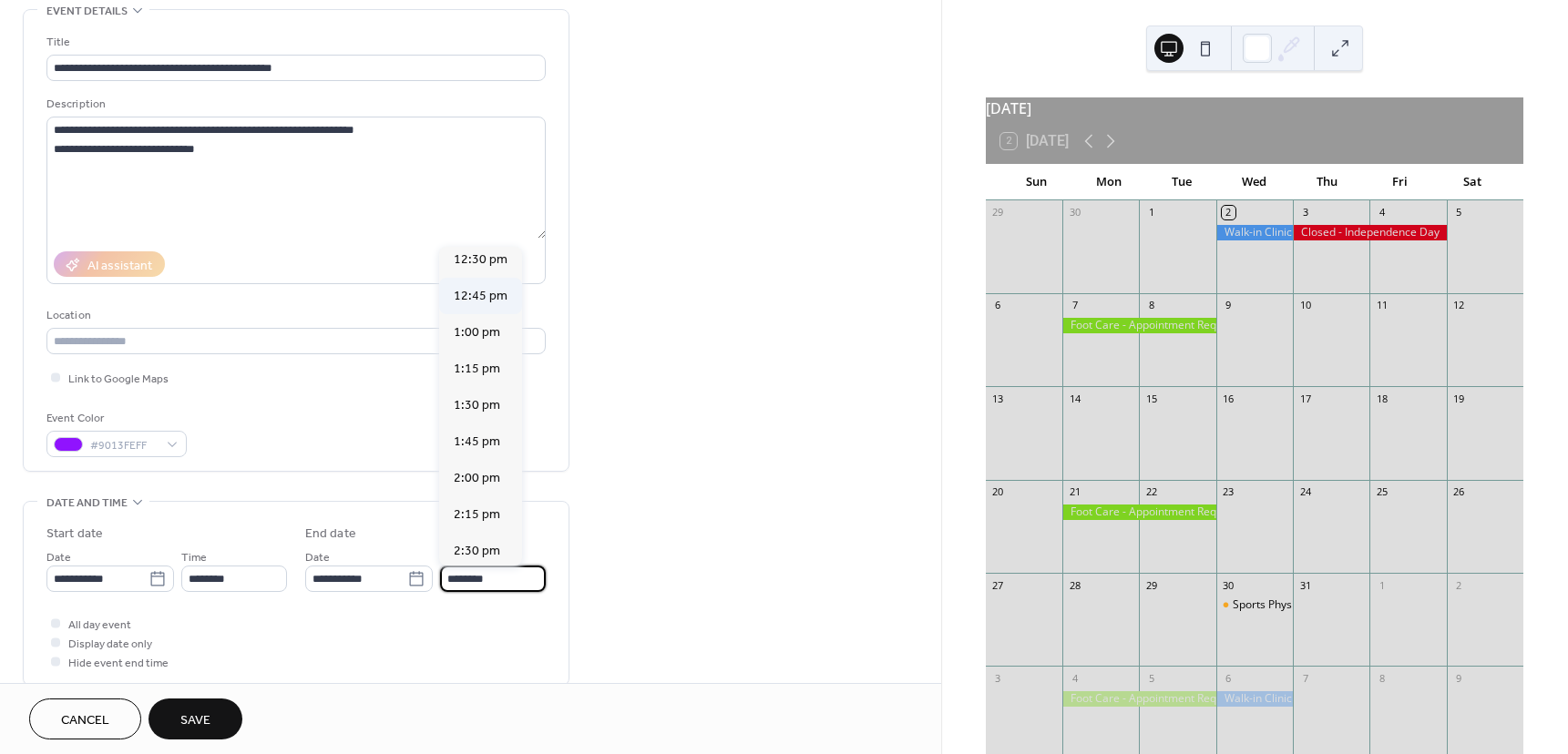 scroll, scrollTop: 273, scrollLeft: 0, axis: vertical 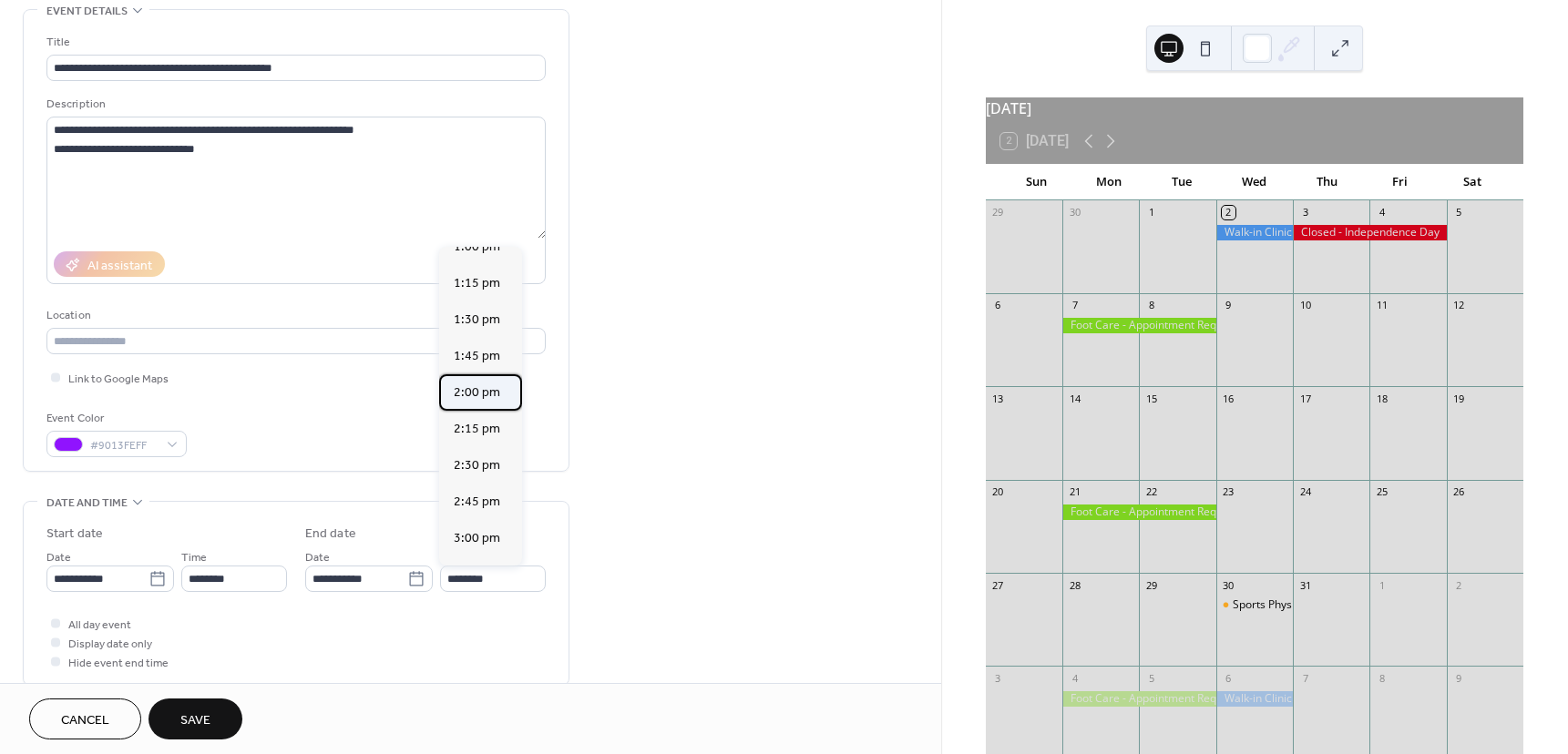 click on "2:00 pm" at bounding box center [477, 392] 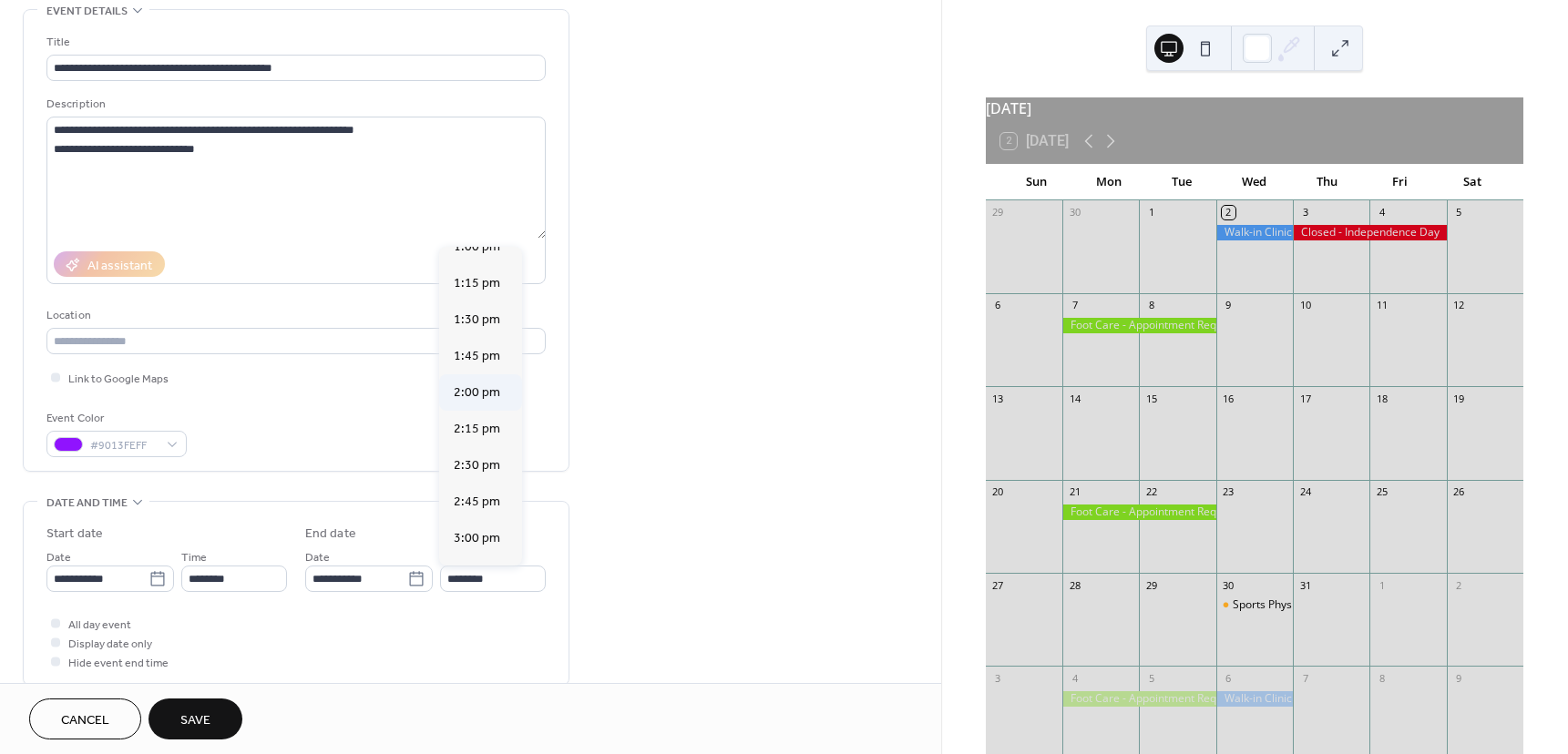 type on "*******" 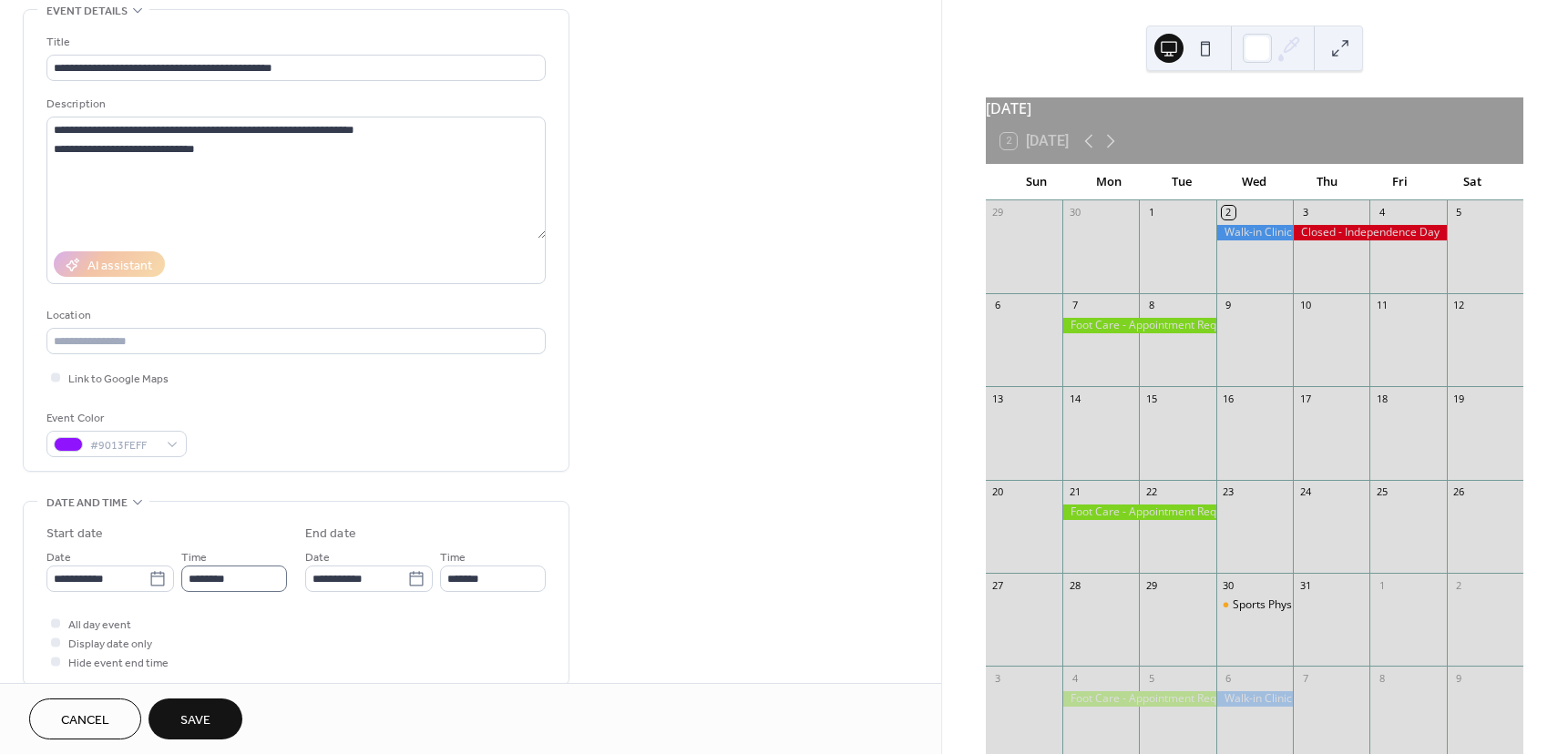 scroll, scrollTop: 1, scrollLeft: 0, axis: vertical 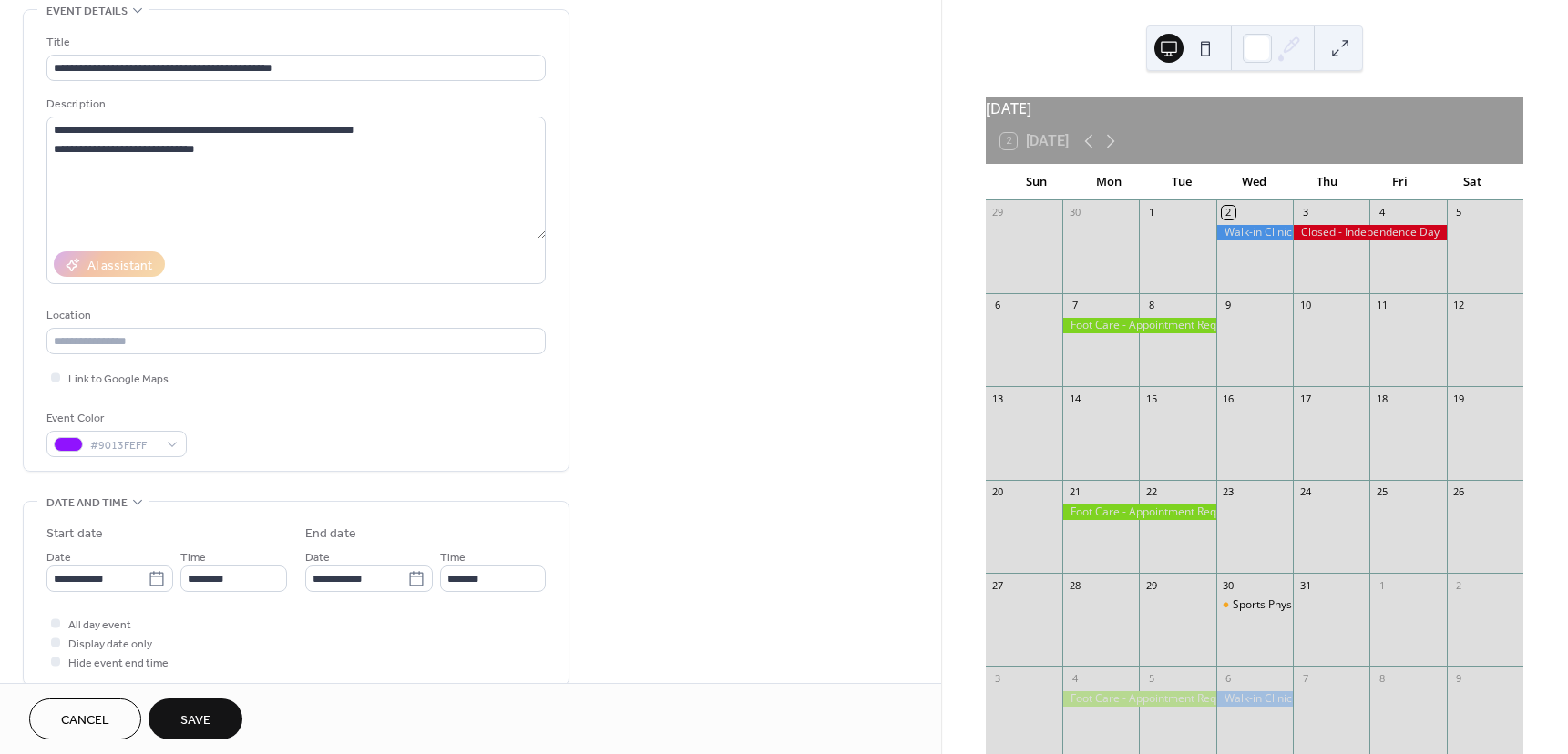 click on "All day event Display date only Hide event end time" at bounding box center (296, 642) 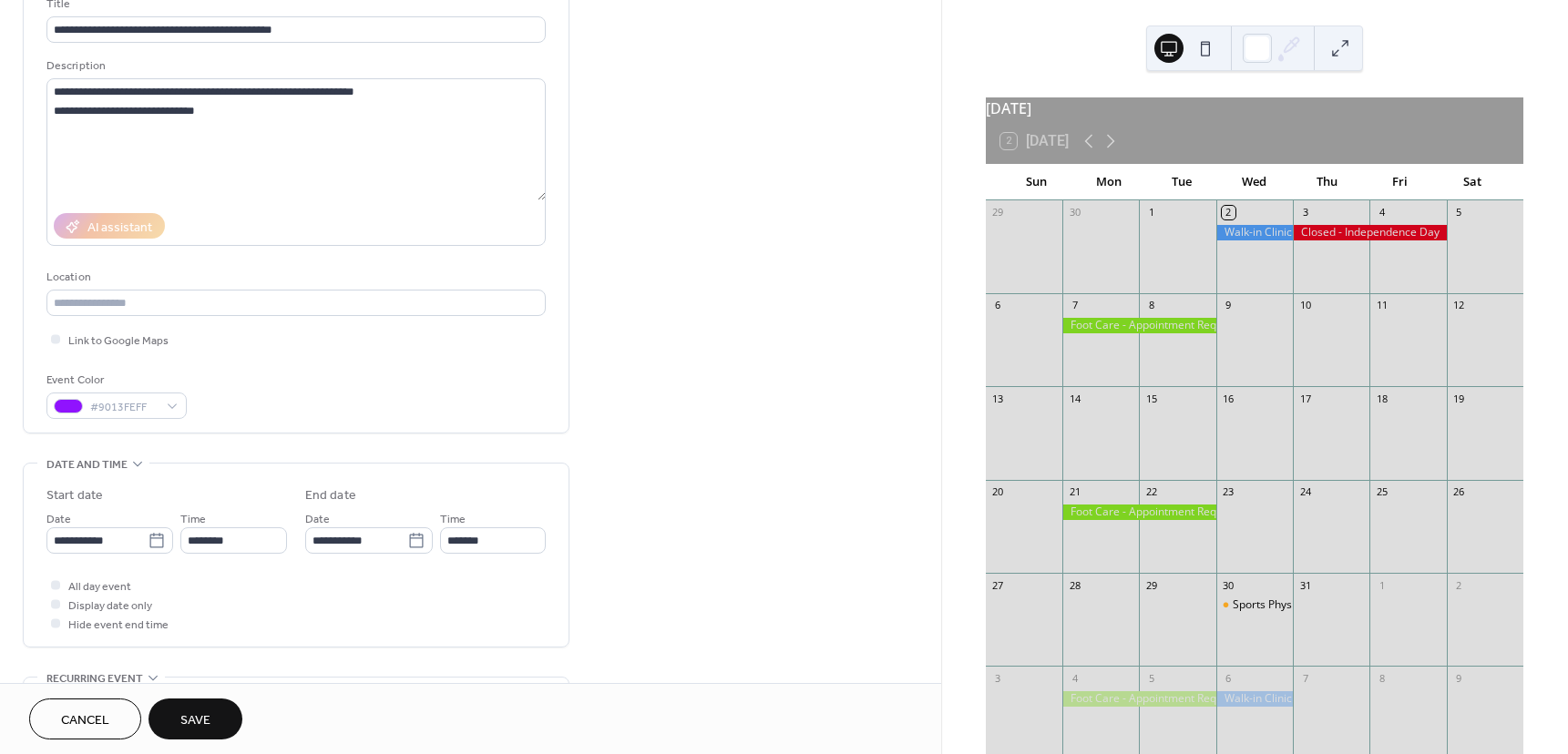 scroll, scrollTop: 91, scrollLeft: 0, axis: vertical 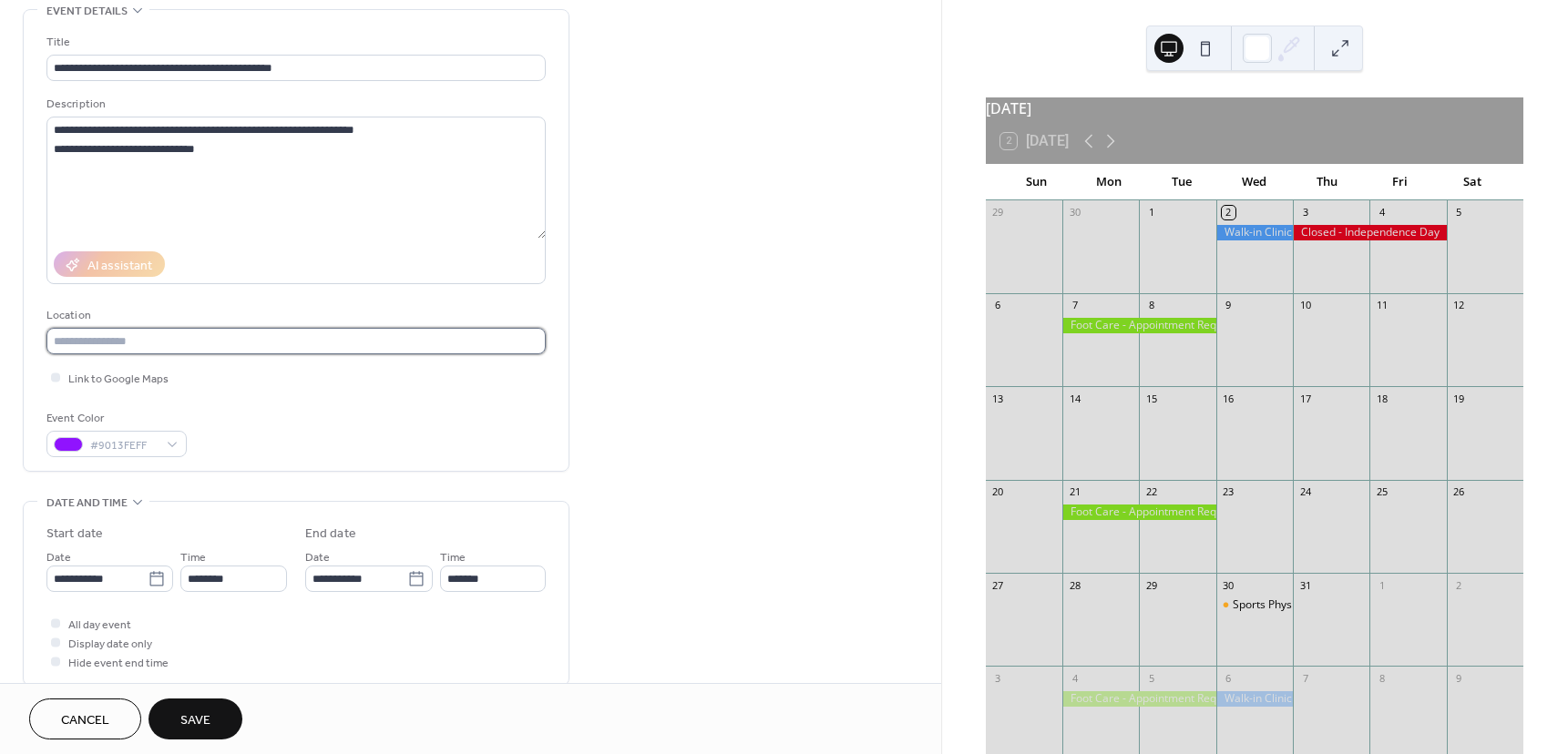 click at bounding box center (296, 341) 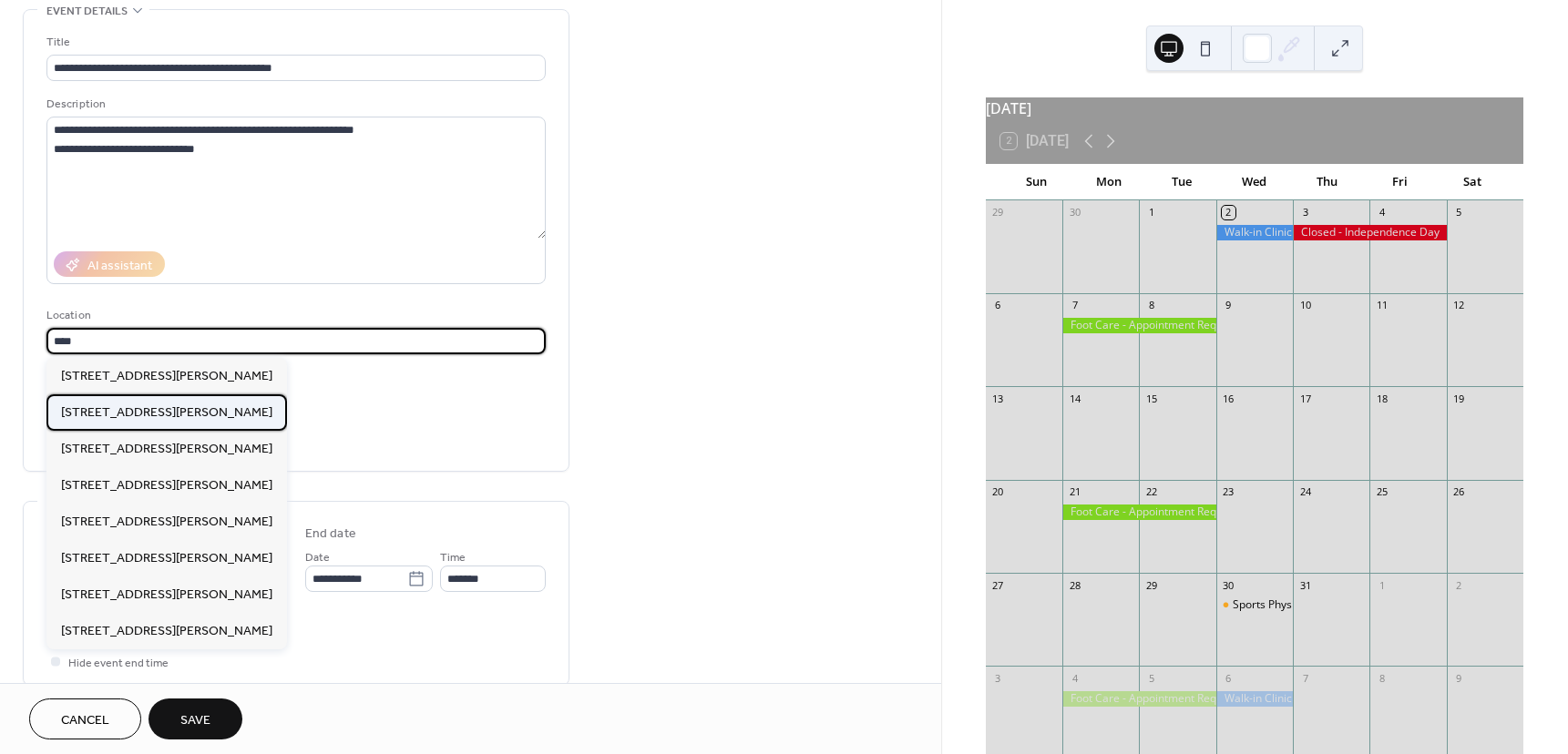 click on "[STREET_ADDRESS][PERSON_NAME]" at bounding box center (167, 413) 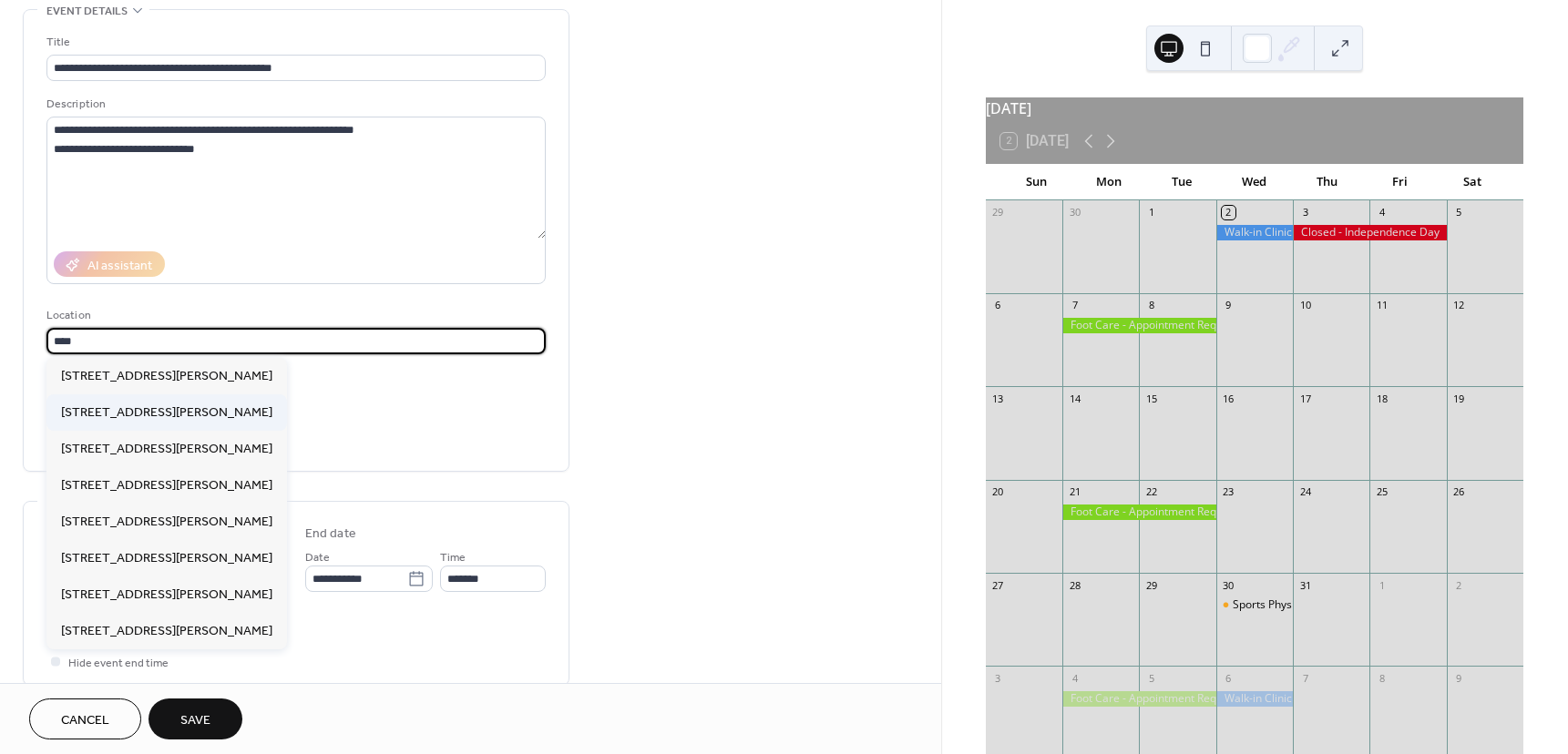 type on "**********" 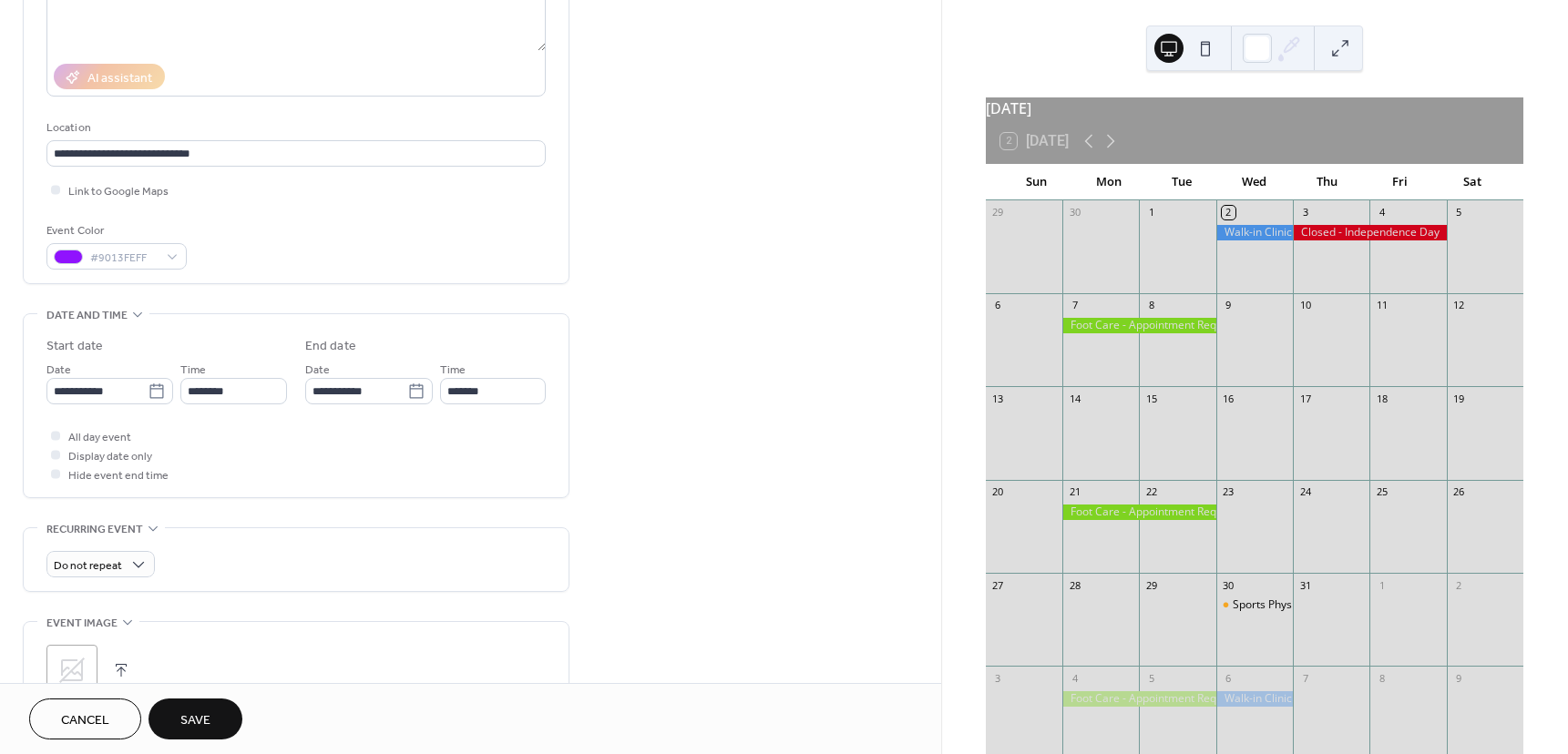 scroll, scrollTop: 364, scrollLeft: 0, axis: vertical 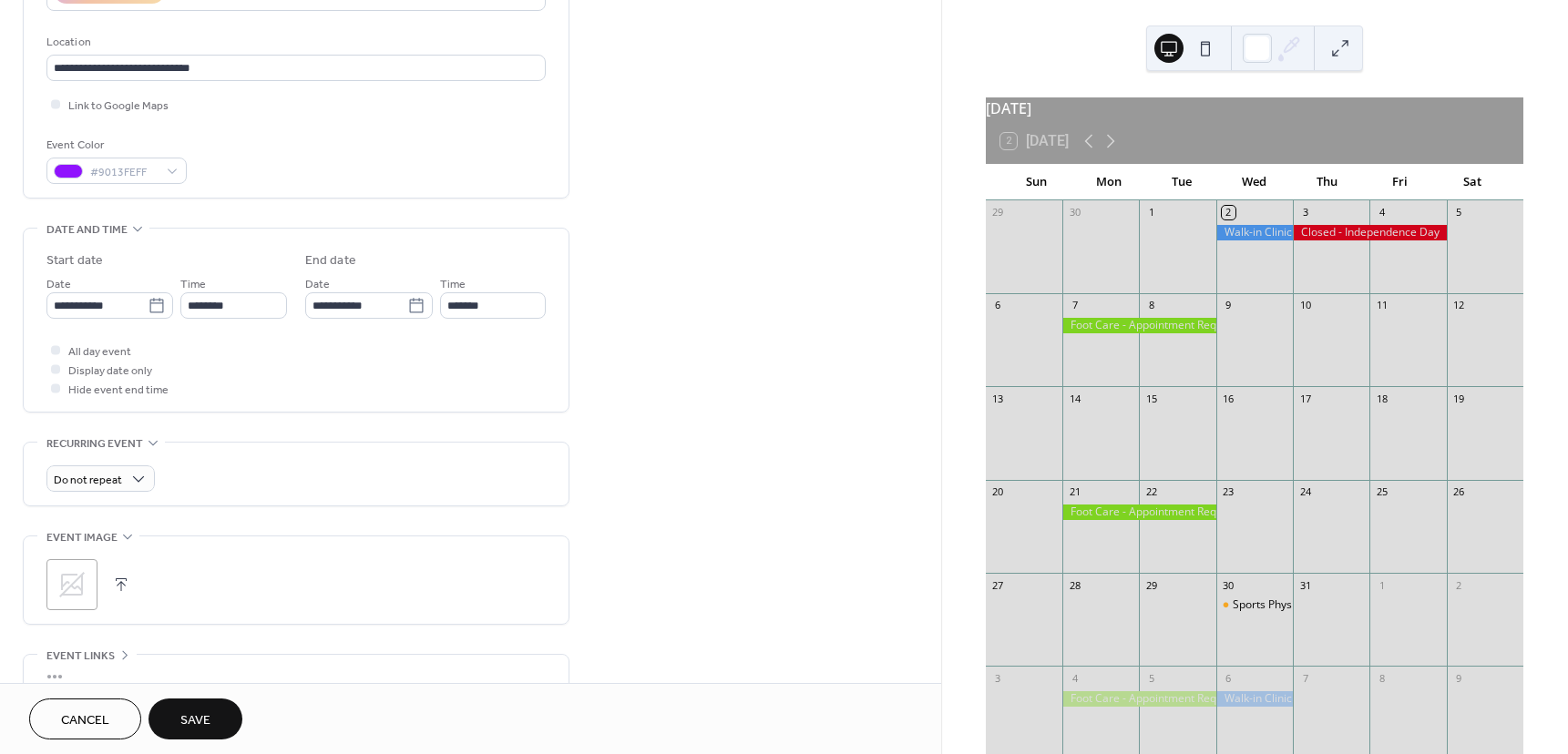click at bounding box center [121, 585] 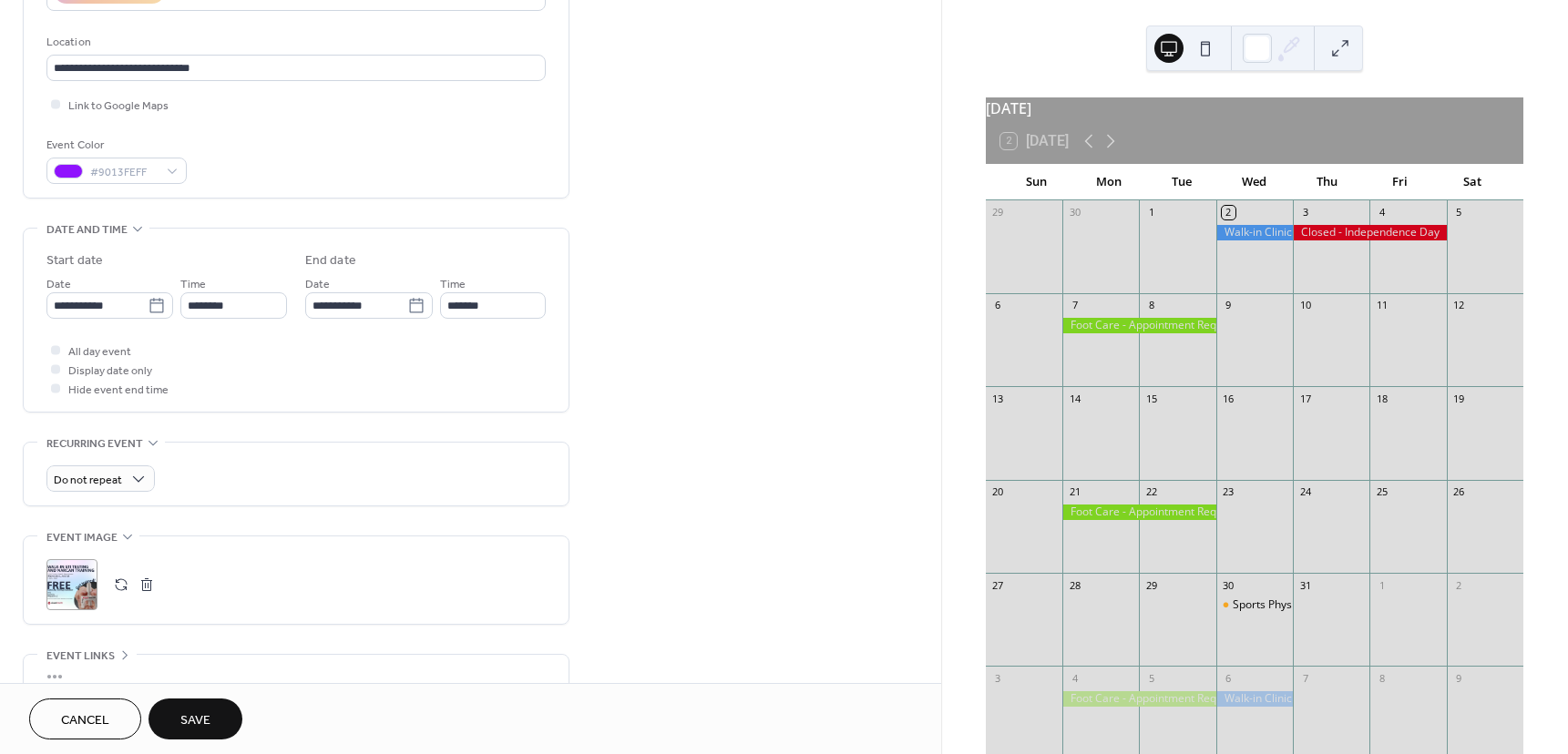 click on "Save" at bounding box center [195, 720] 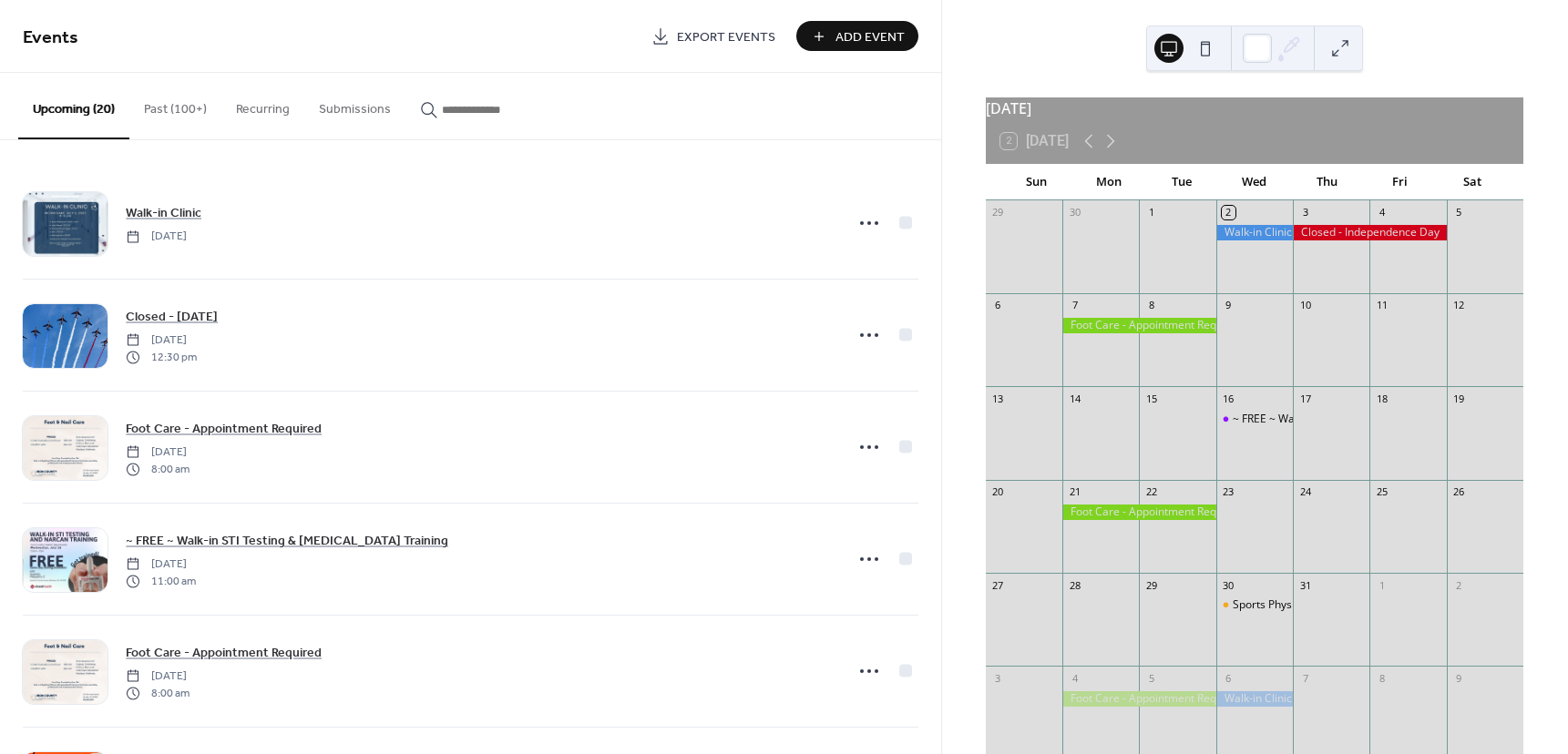 scroll, scrollTop: 91, scrollLeft: 0, axis: vertical 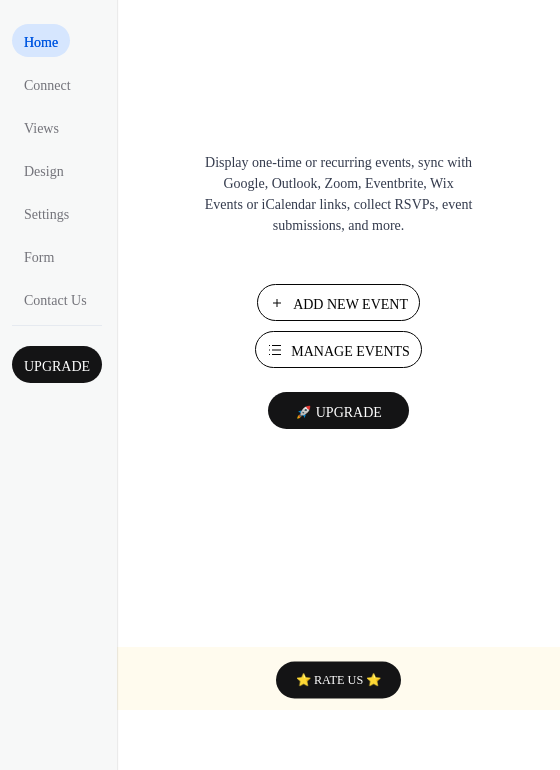 click on "Manage Events" at bounding box center [350, 351] 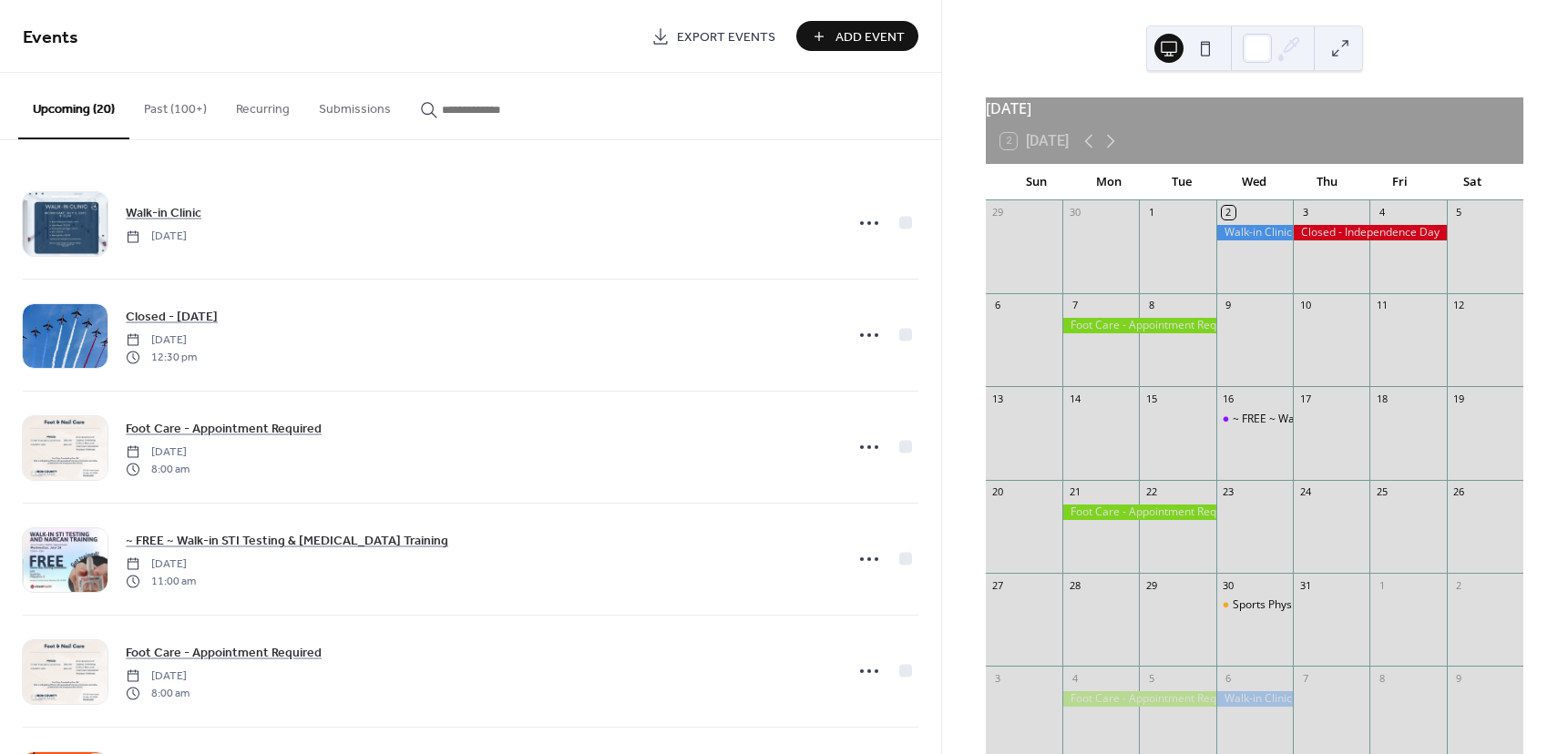 scroll, scrollTop: 0, scrollLeft: 0, axis: both 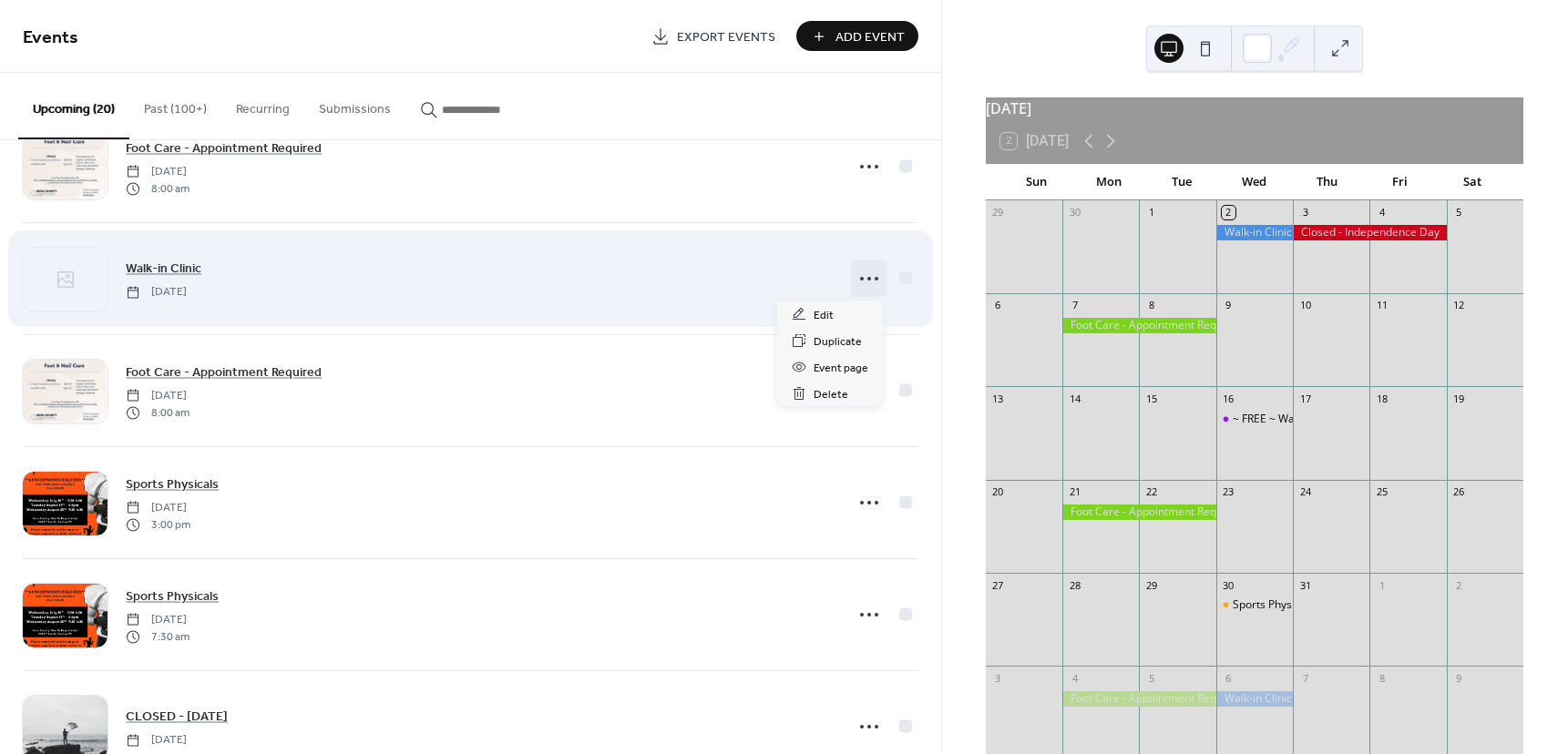 click 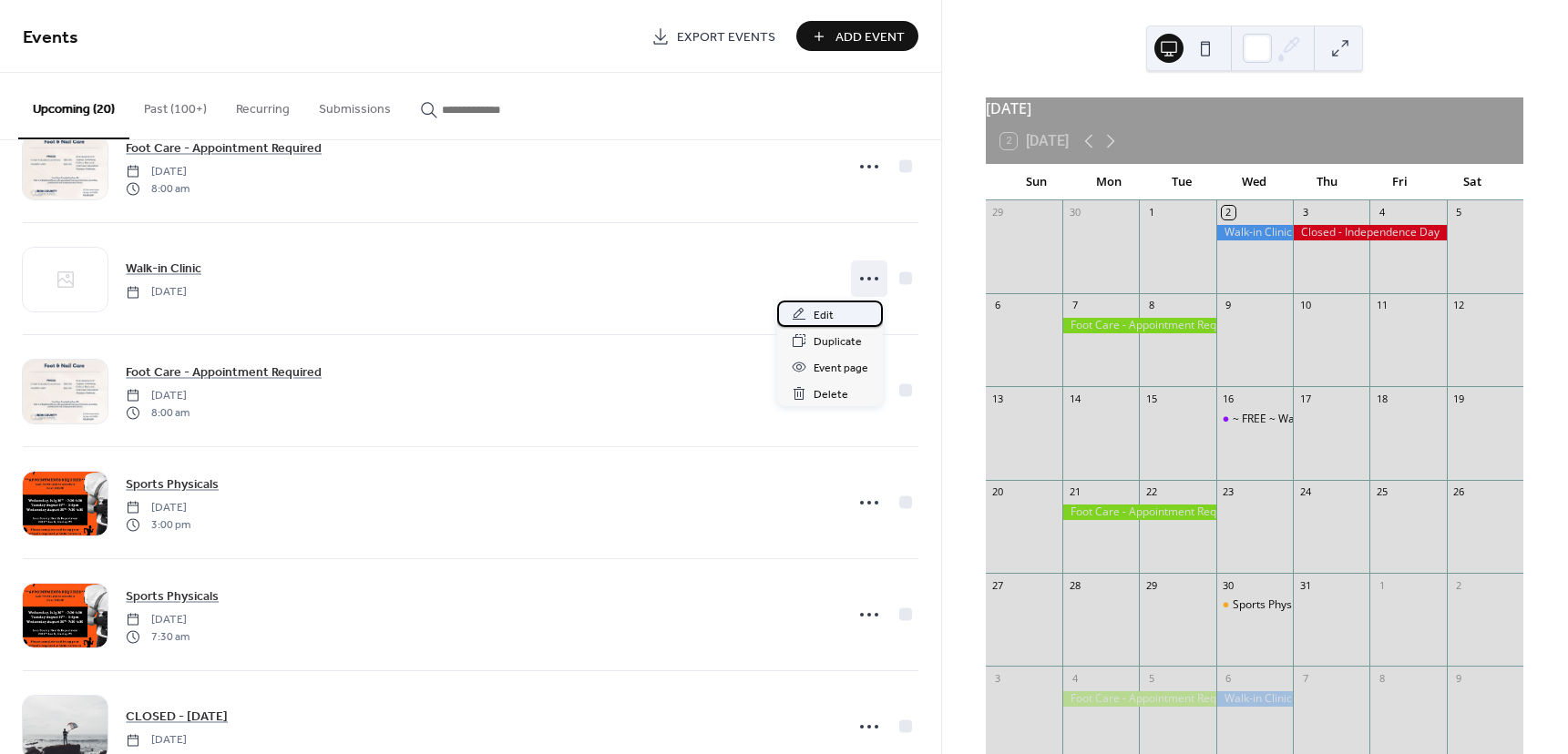click on "Edit" at bounding box center (824, 315) 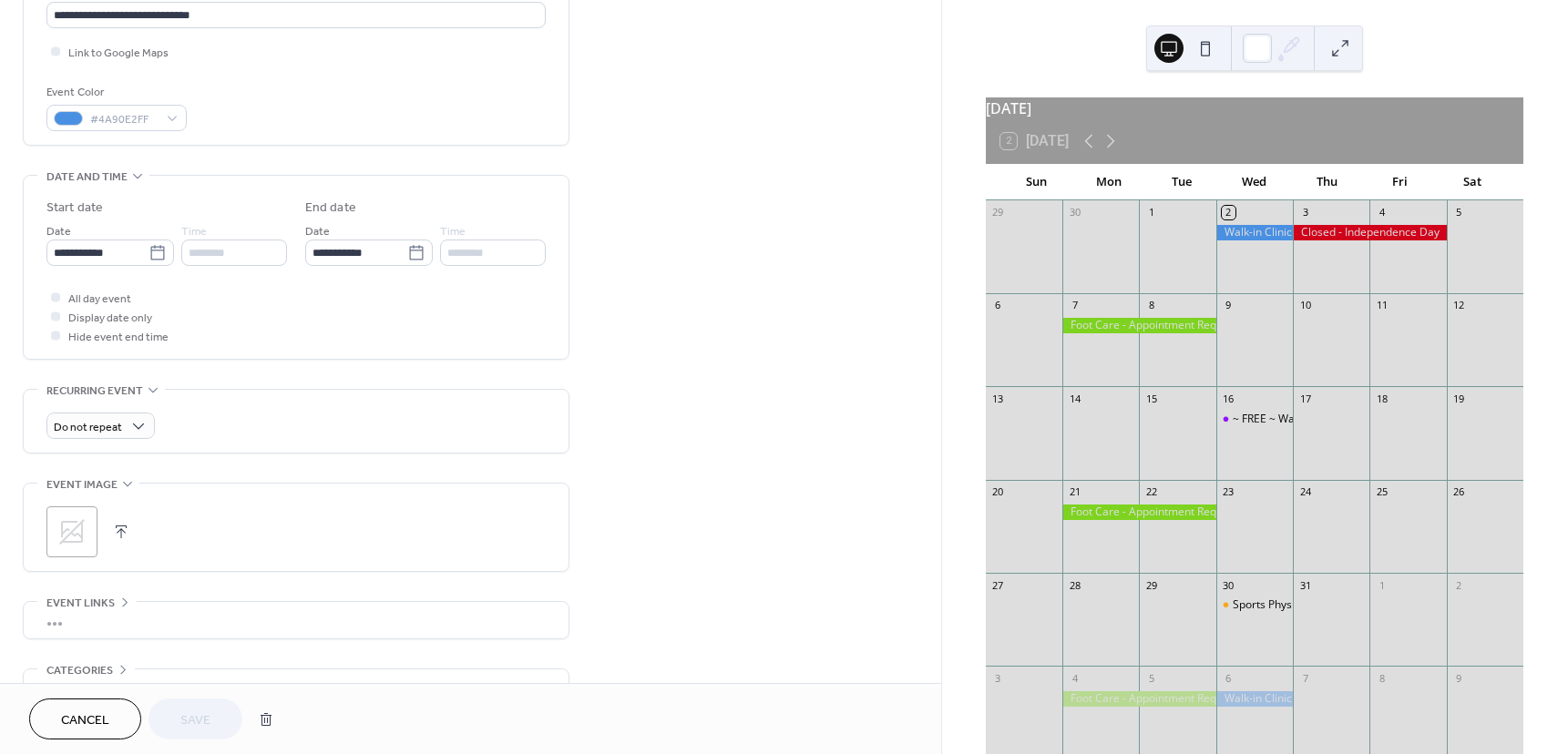 scroll, scrollTop: 455, scrollLeft: 0, axis: vertical 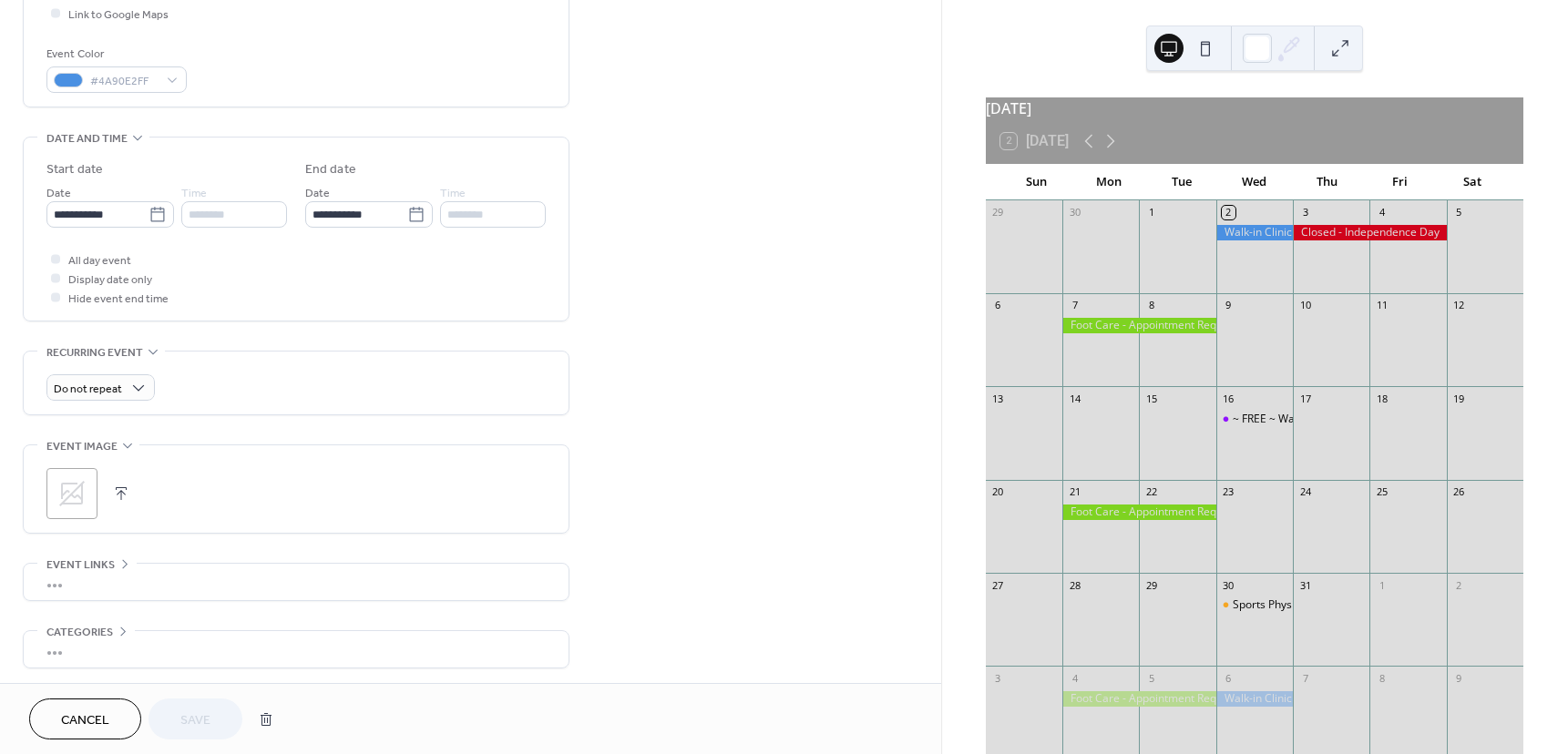 click at bounding box center (121, 494) 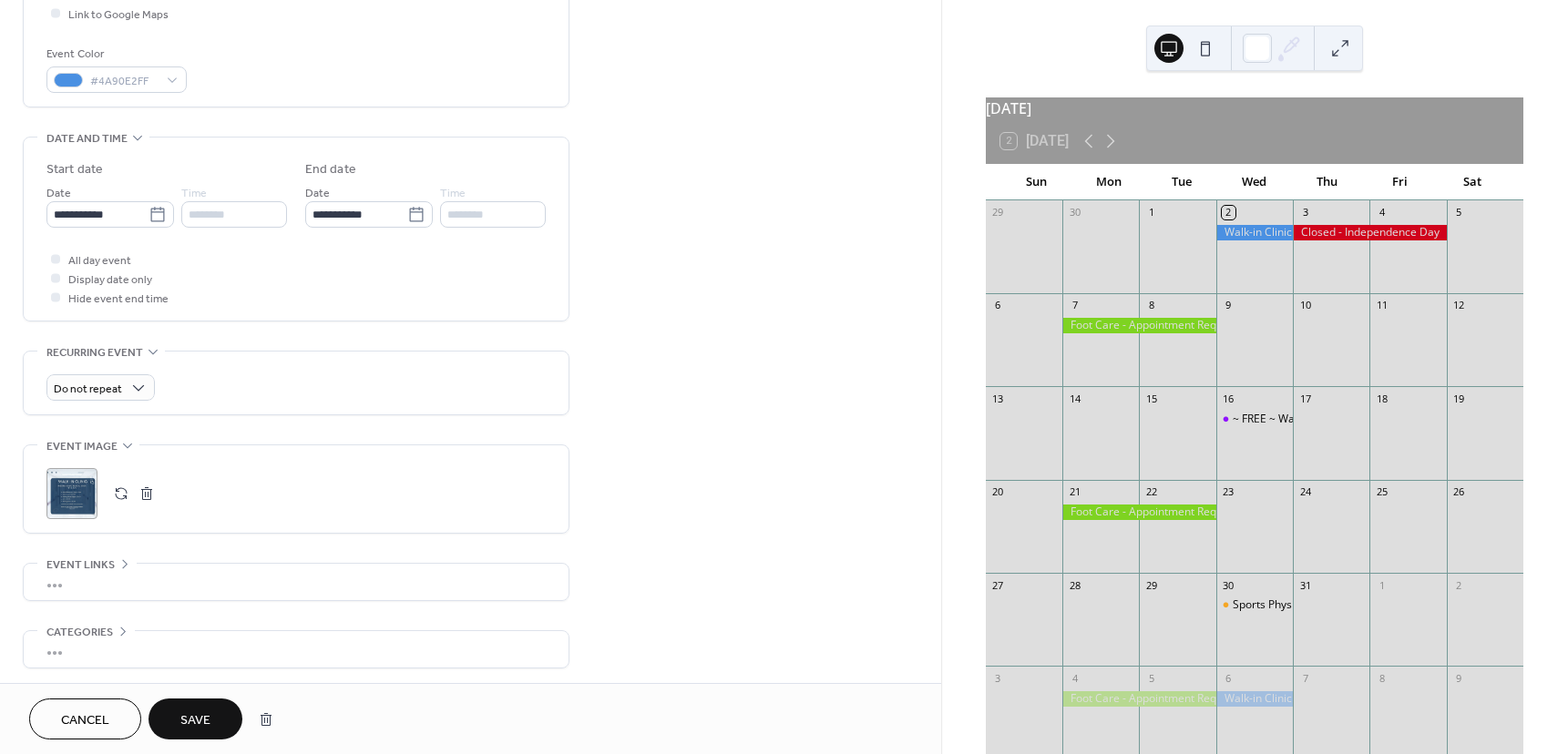 click on "Save" at bounding box center [195, 720] 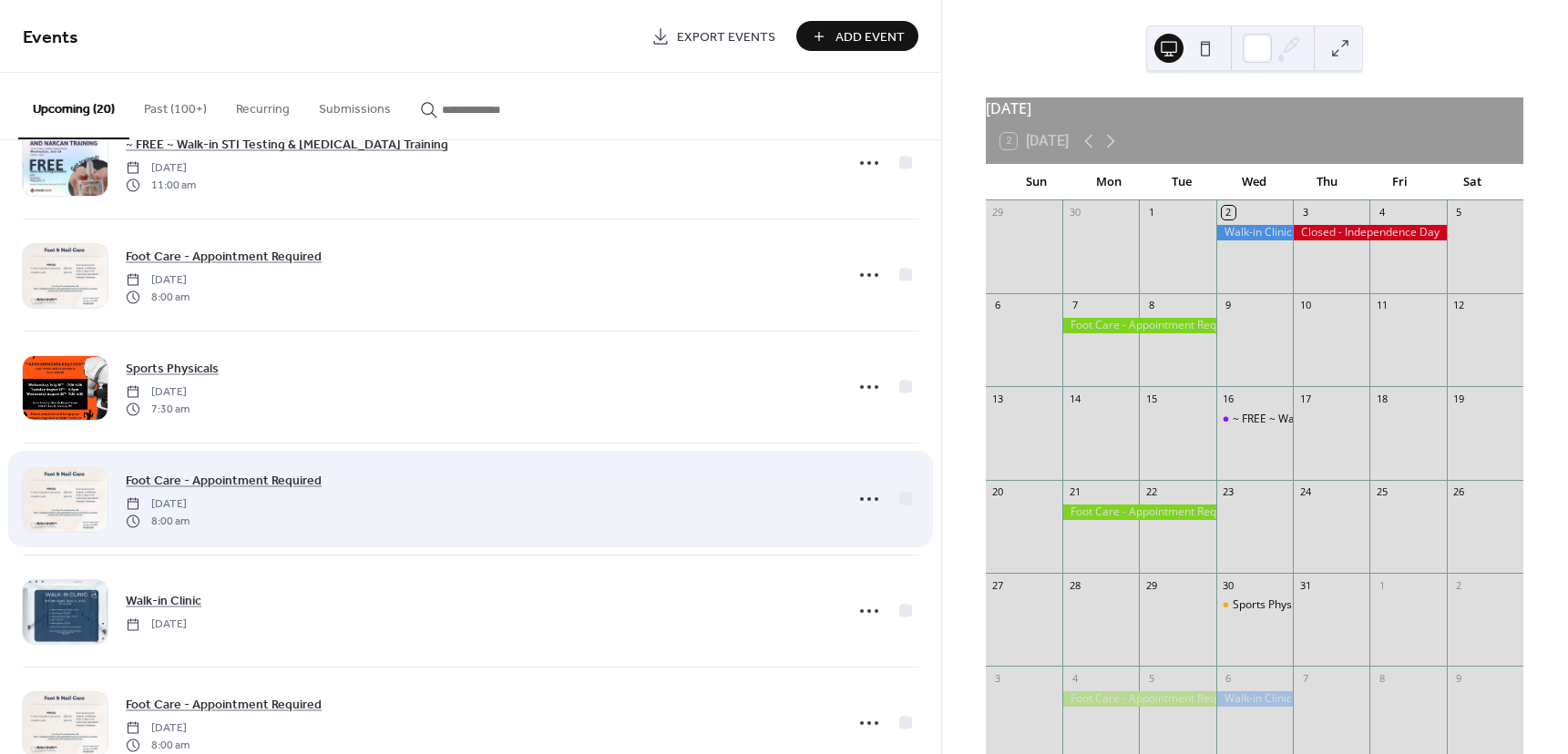 scroll, scrollTop: 455, scrollLeft: 0, axis: vertical 